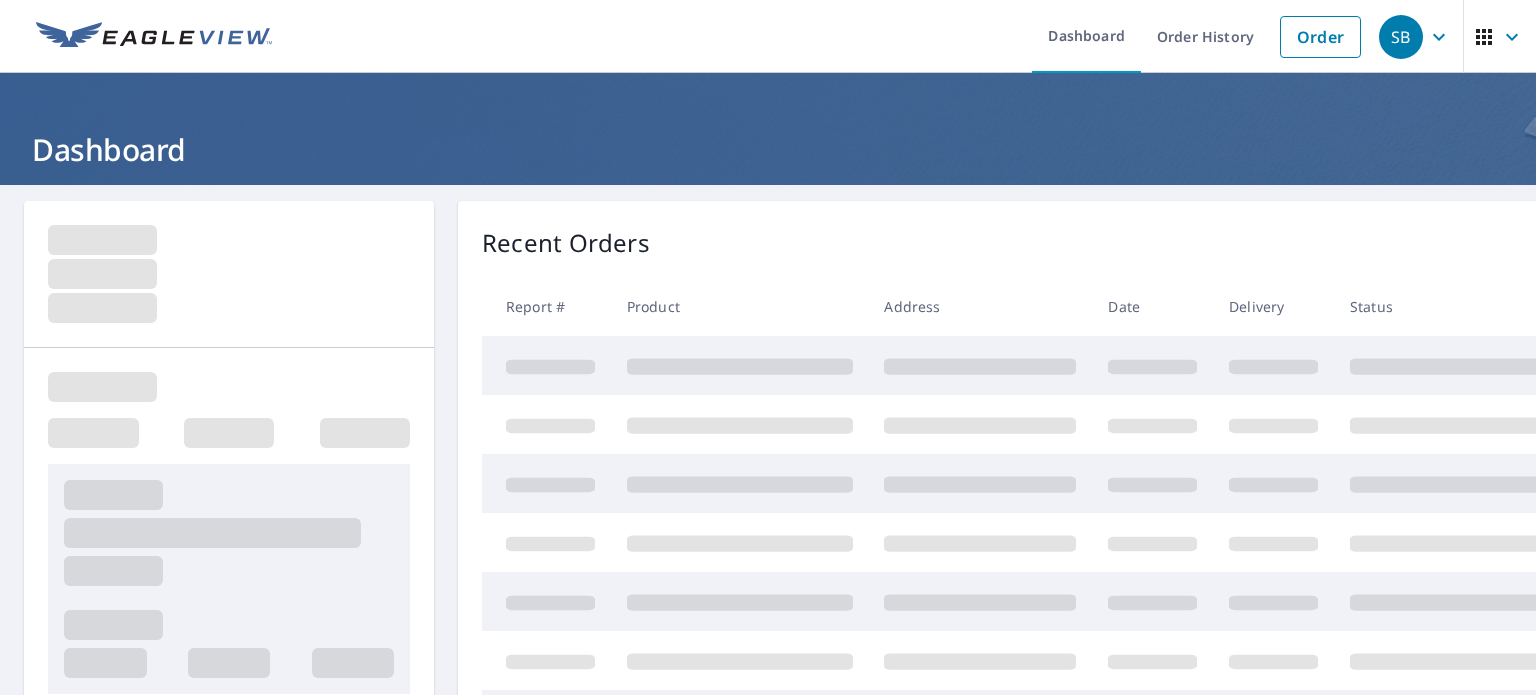 scroll, scrollTop: 0, scrollLeft: 0, axis: both 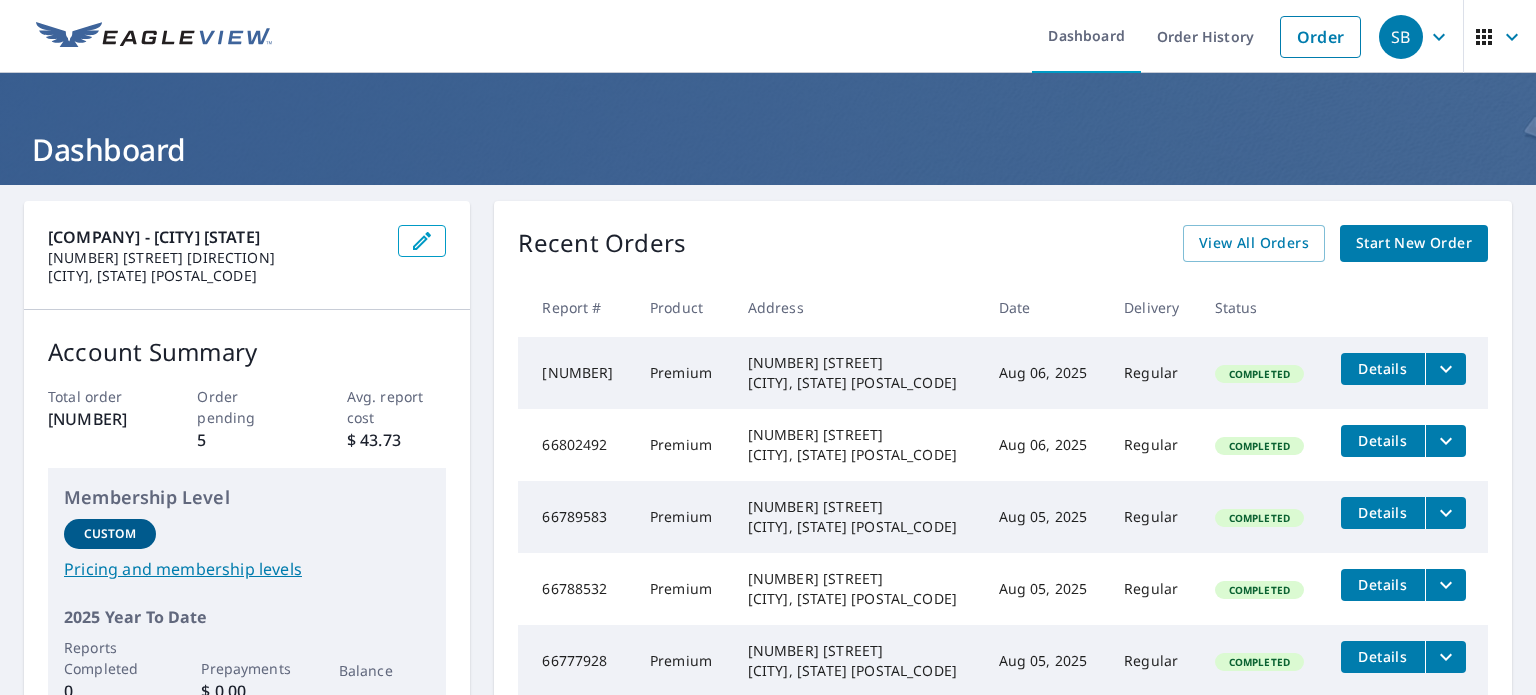 click on "Start New Order" at bounding box center (1414, 243) 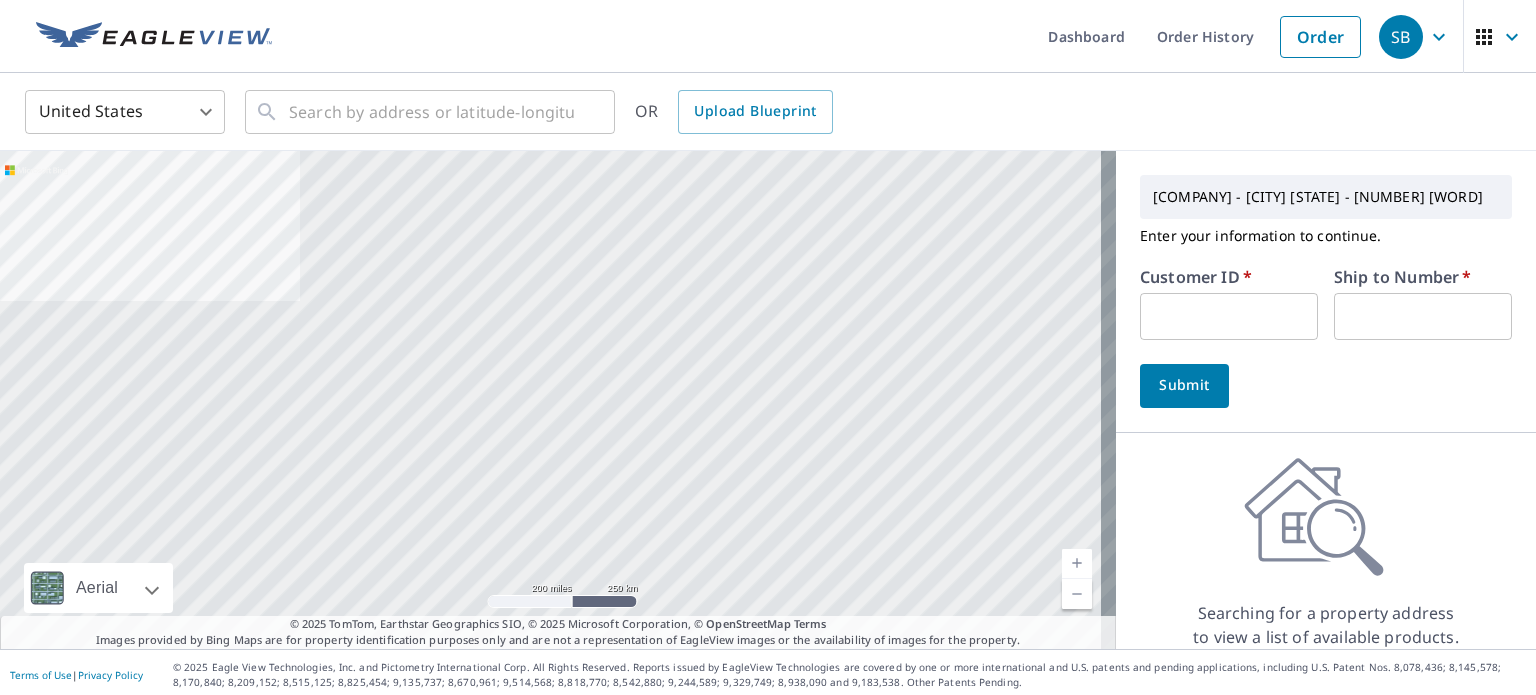 click on "Customer ID   * ​ Ship to Number   * ​ Submit" at bounding box center (1326, 338) 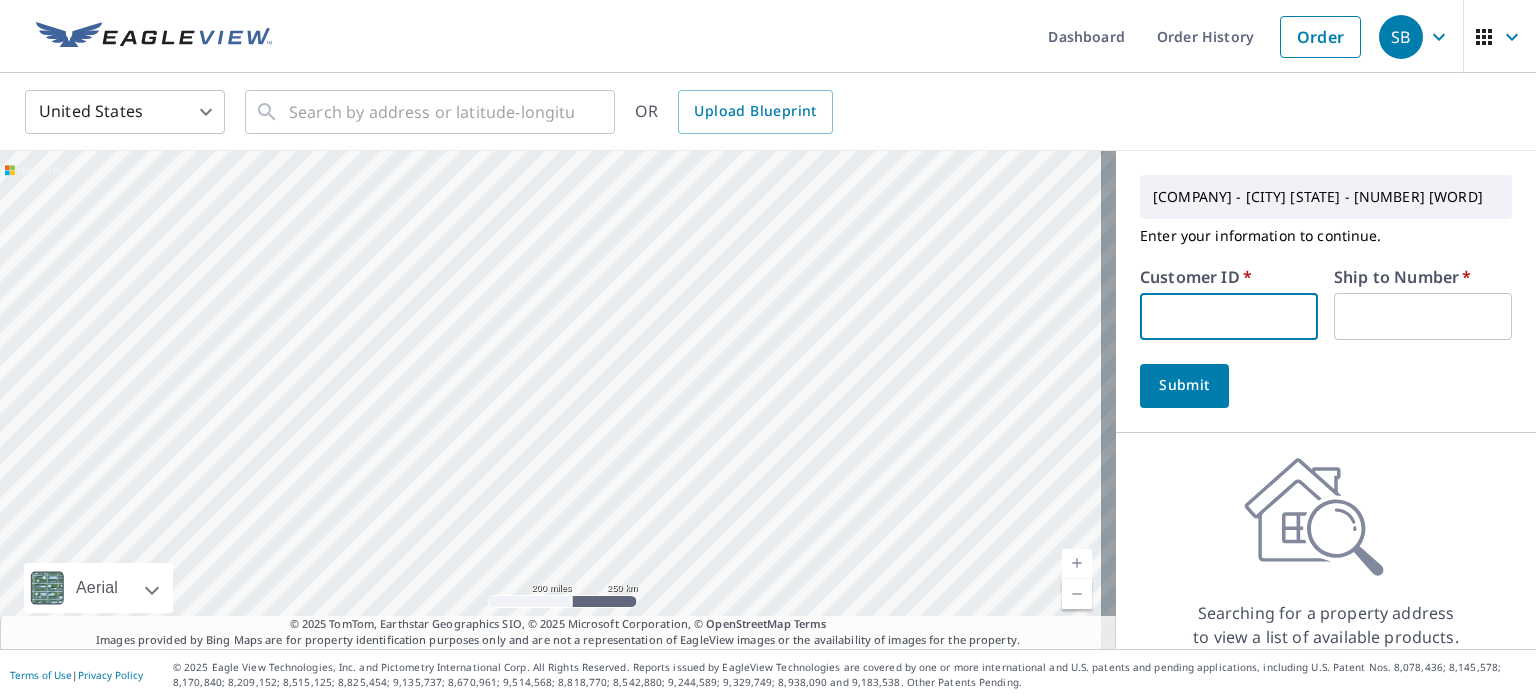 click at bounding box center [1229, 316] 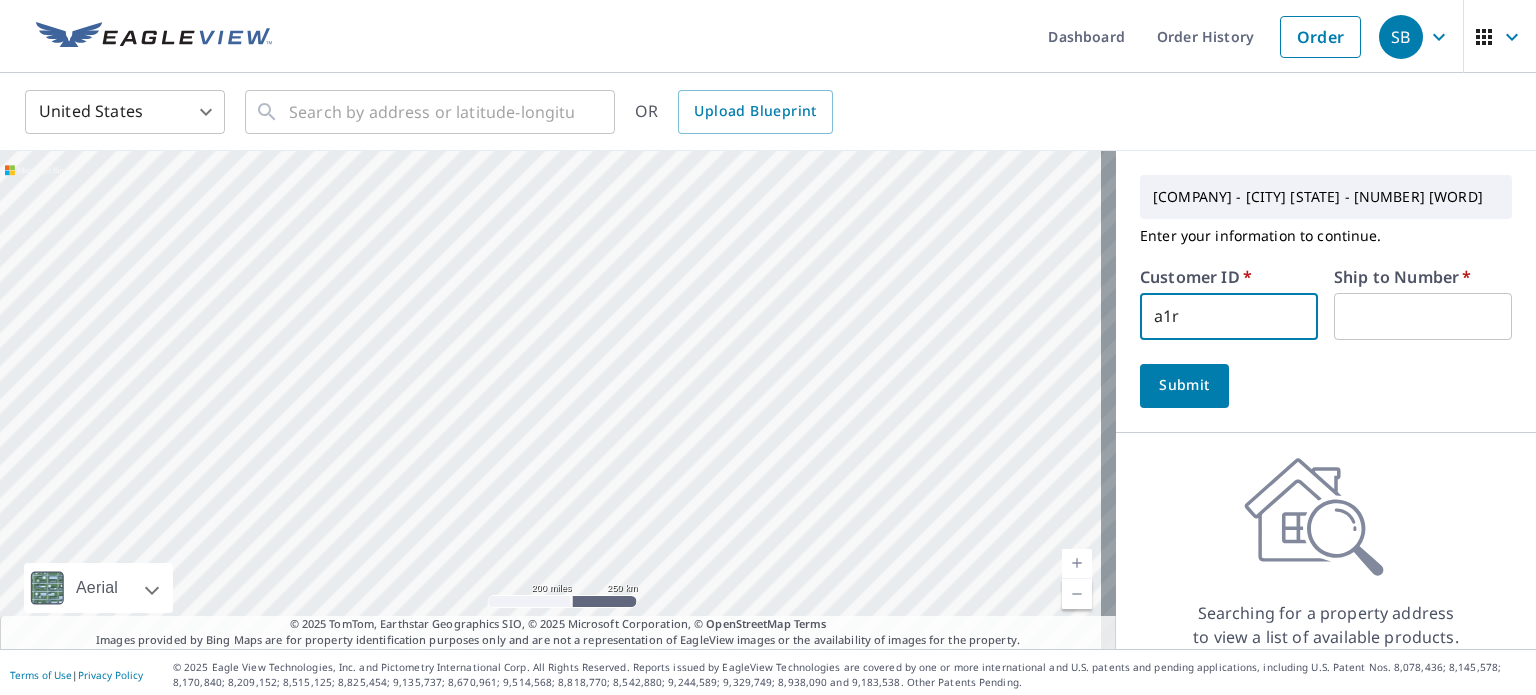 click at bounding box center (1423, 316) 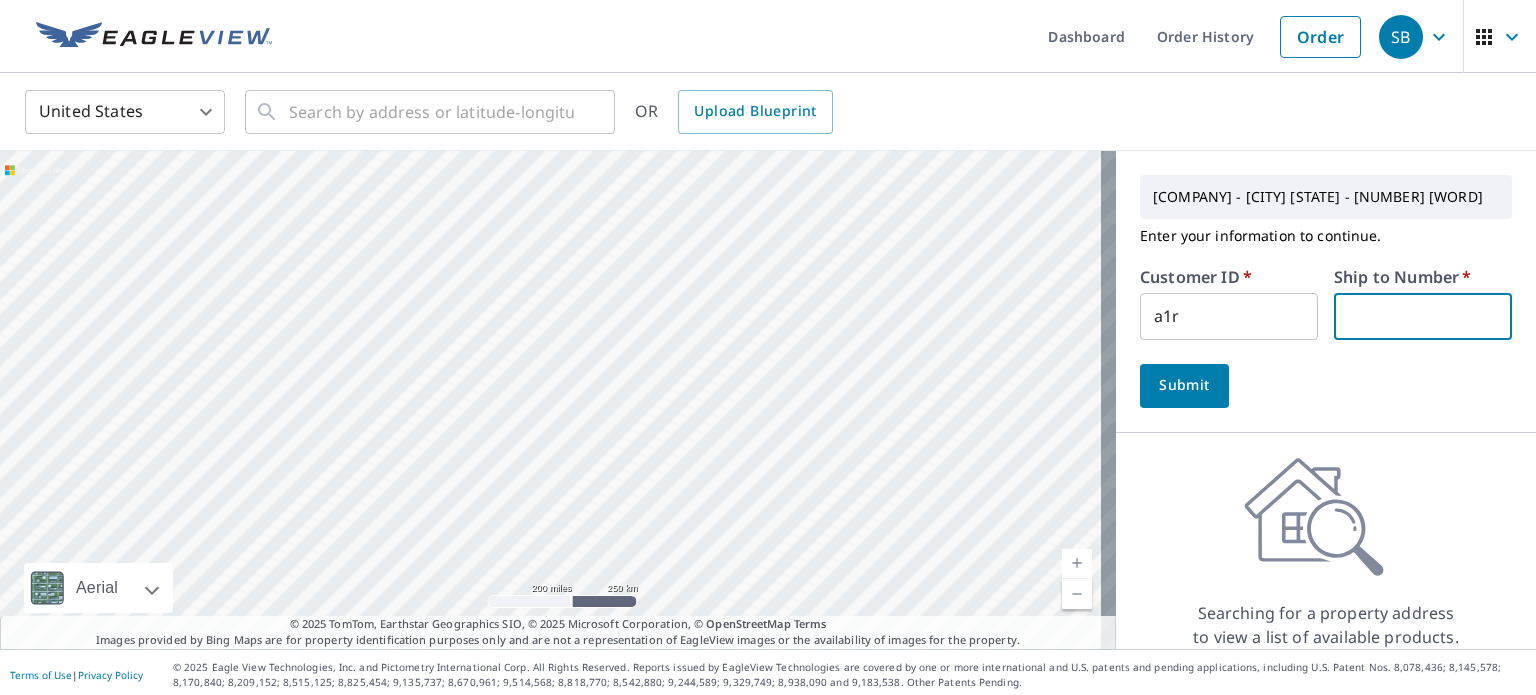 type on "1" 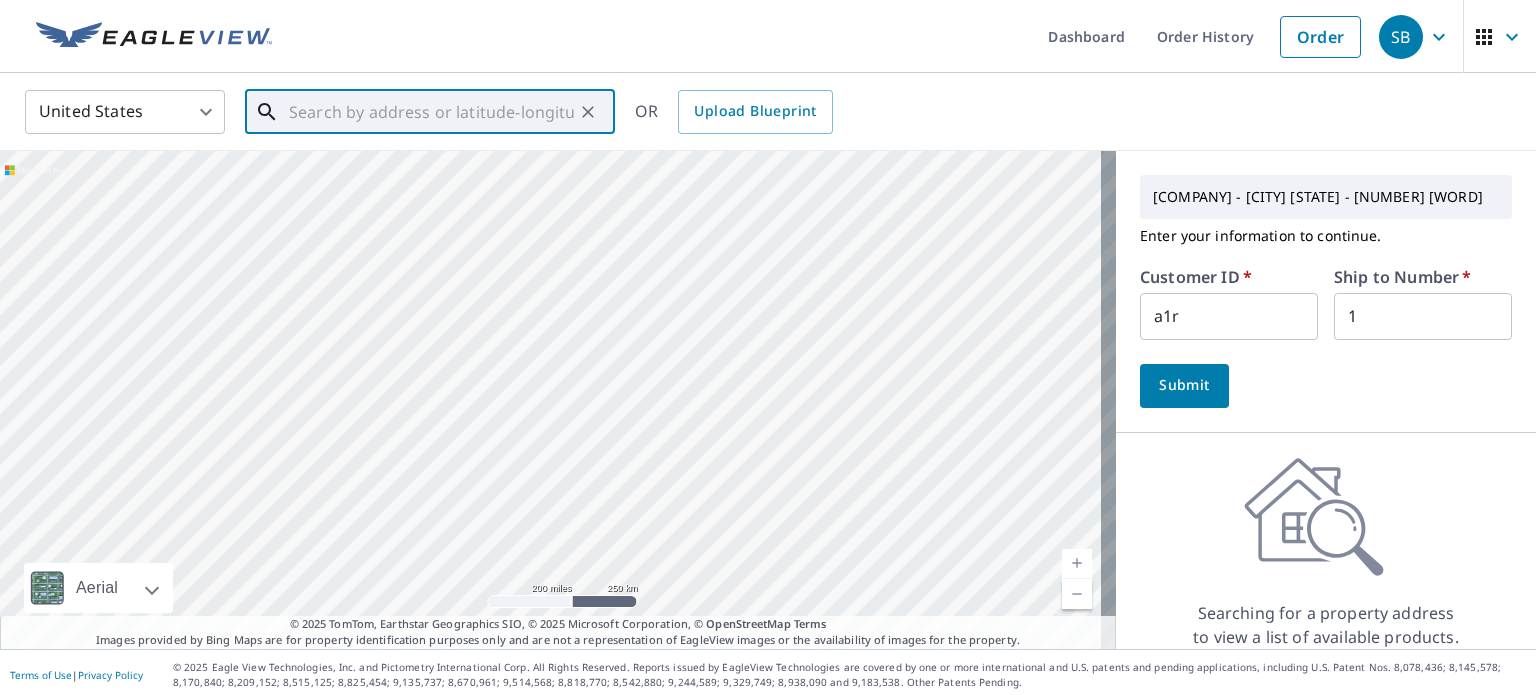 click at bounding box center (431, 112) 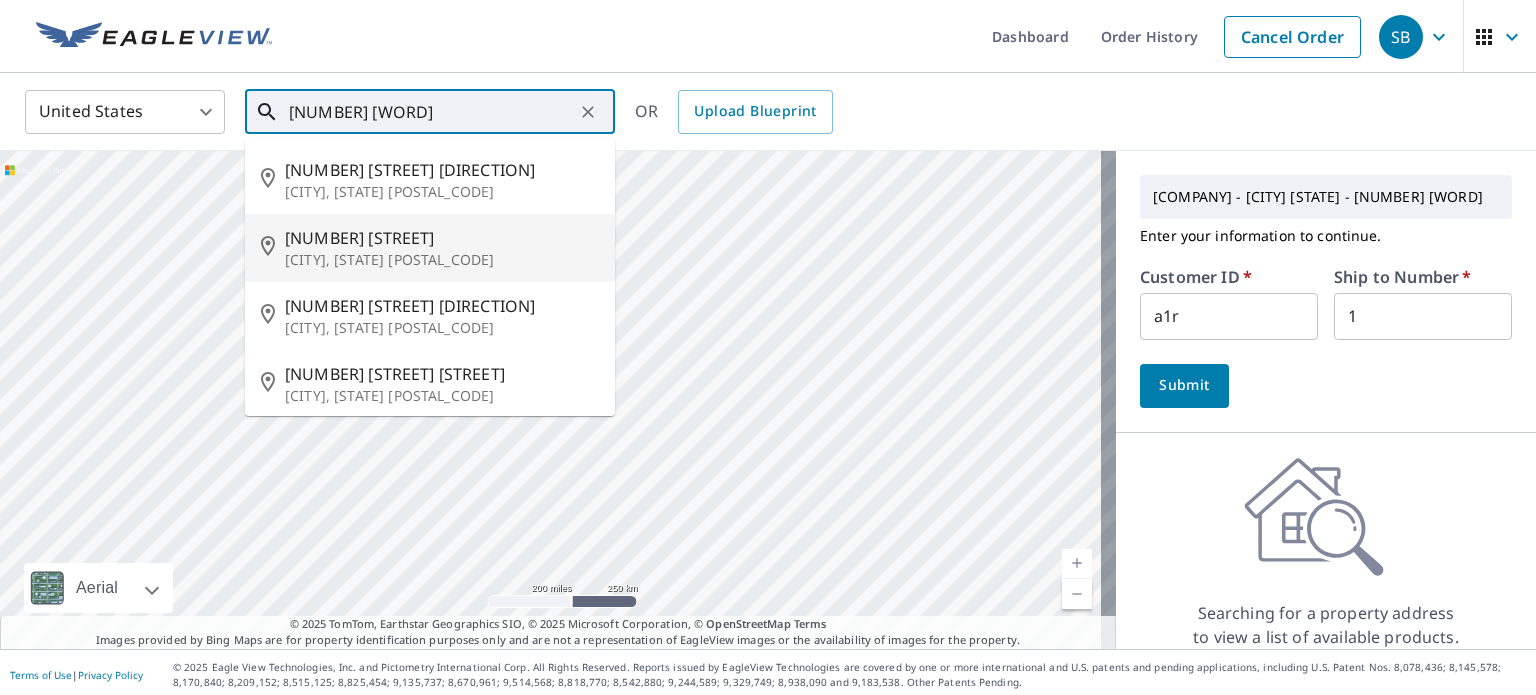 click on "[NUMBER] [STREET]" at bounding box center (442, 238) 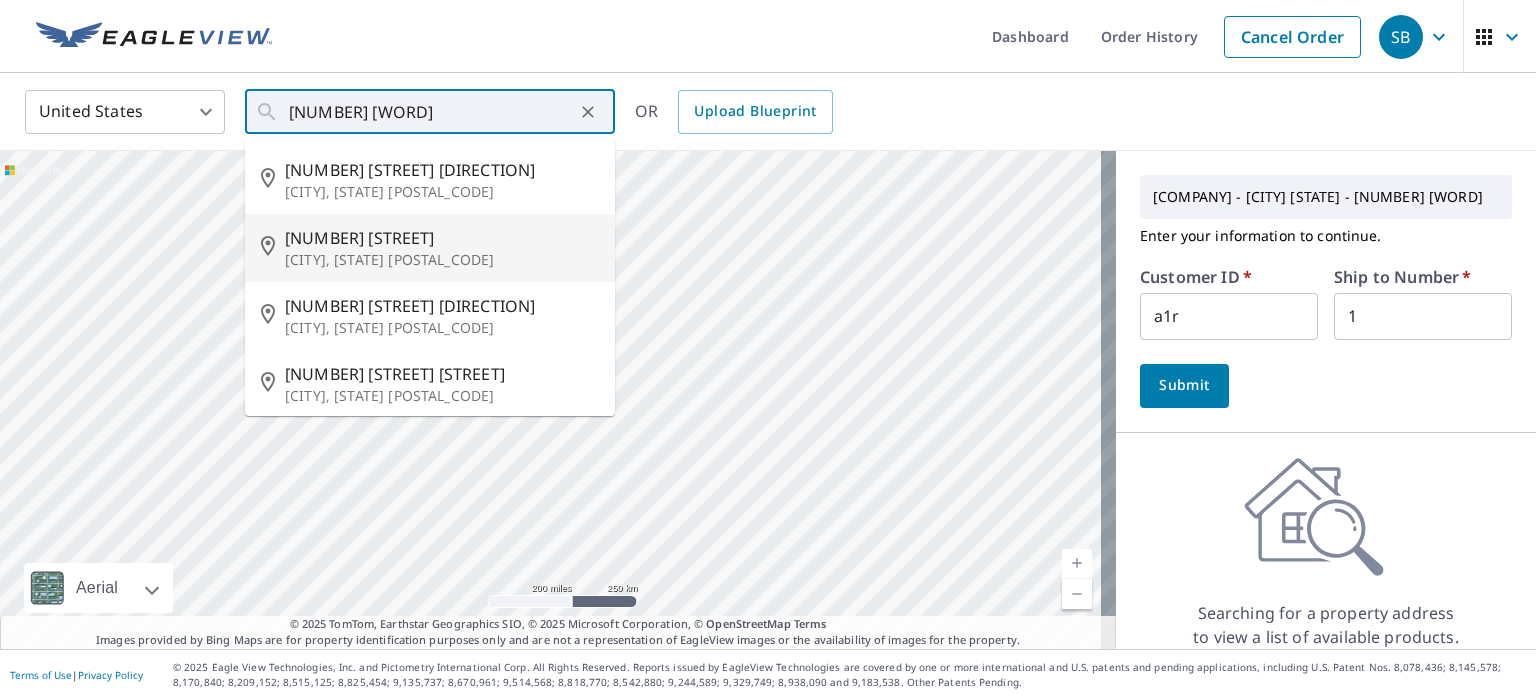 type on "[NUMBER] [STREET] [CITY], [STATE] [POSTAL_CODE]" 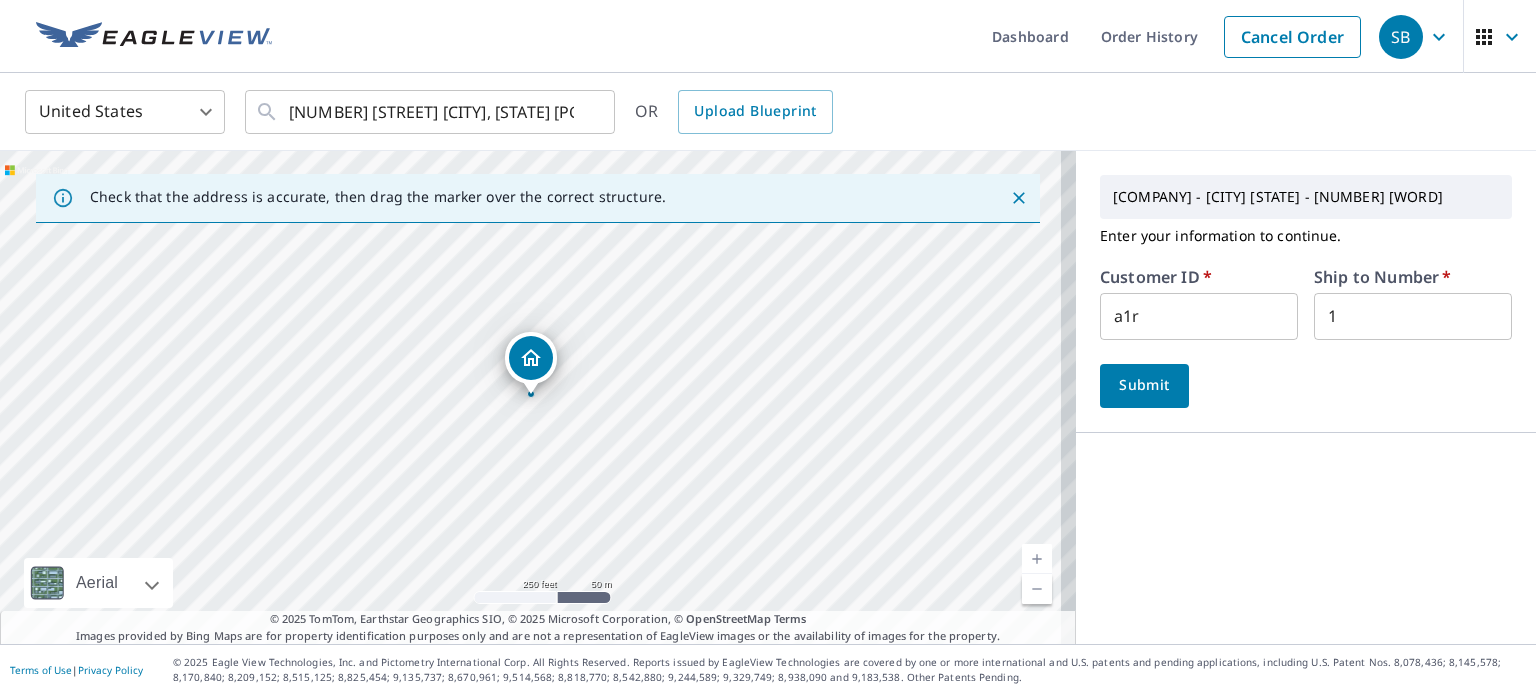 click at bounding box center (1037, 559) 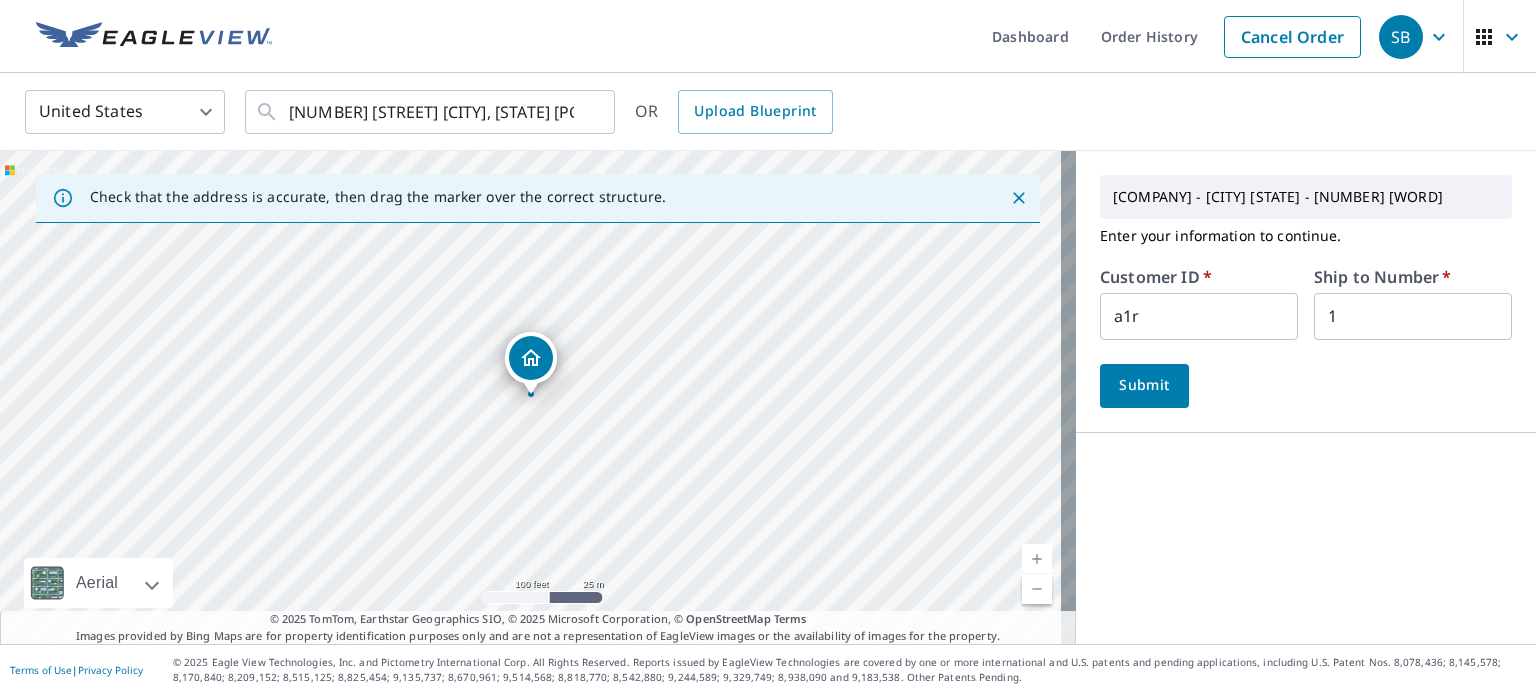 click at bounding box center [1037, 559] 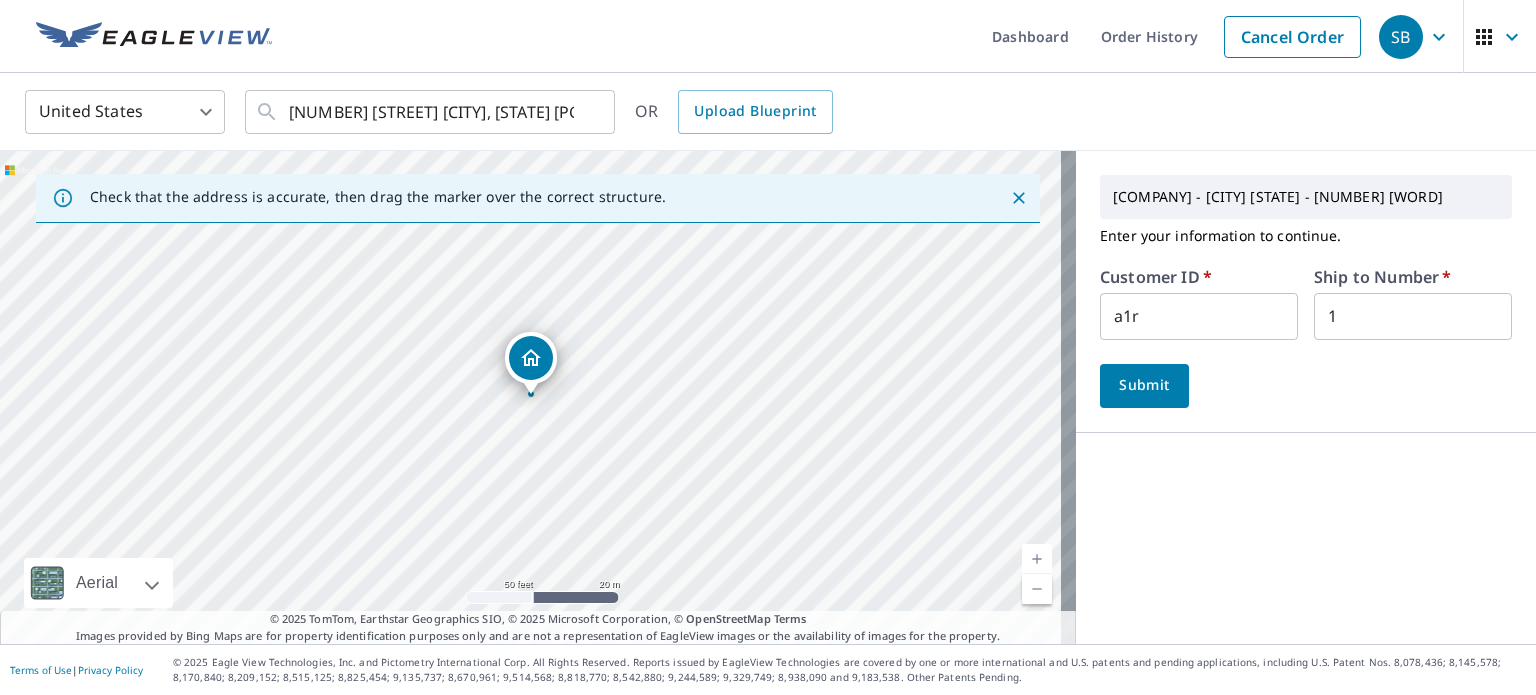 click on "Customer ID   * [WORD] ​ Ship to Number   * [NUMBER] ​ Submit" at bounding box center [1306, 338] 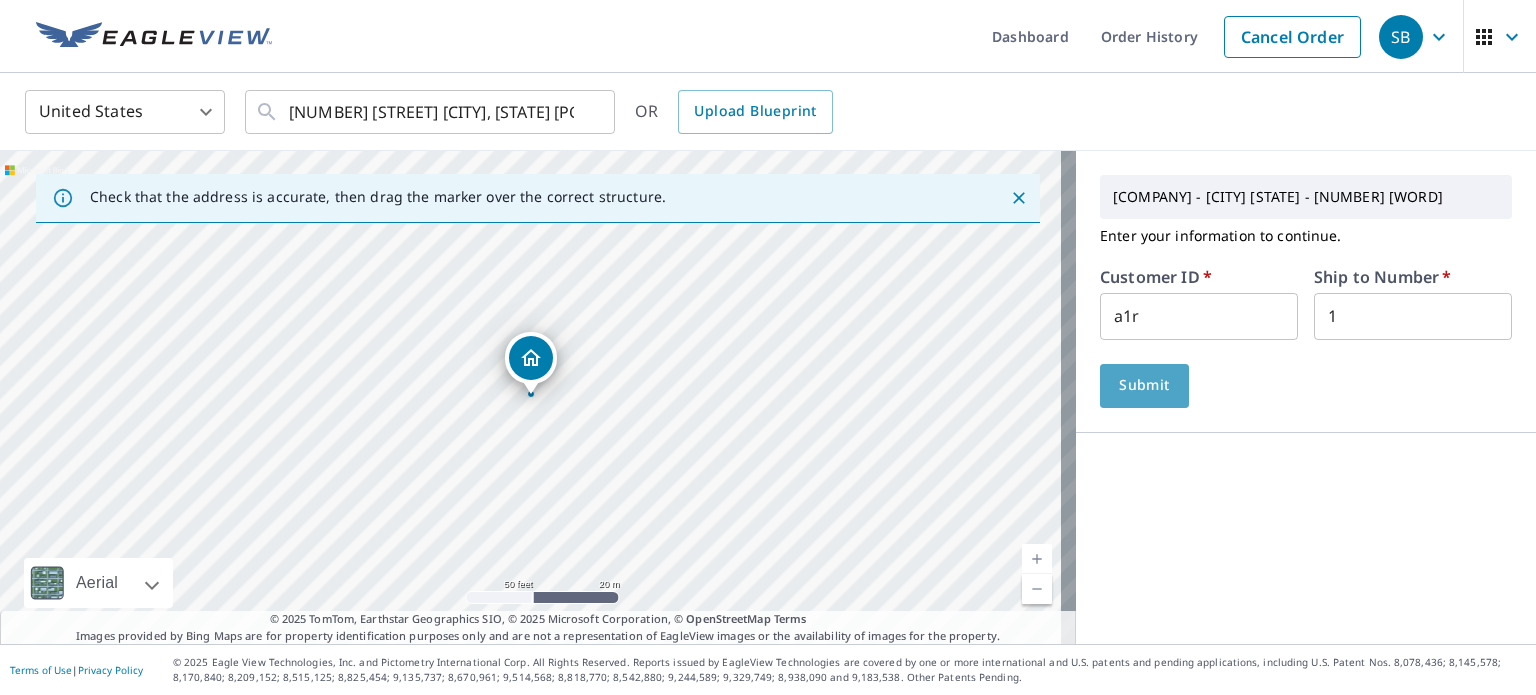 click on "Submit" at bounding box center (1144, 386) 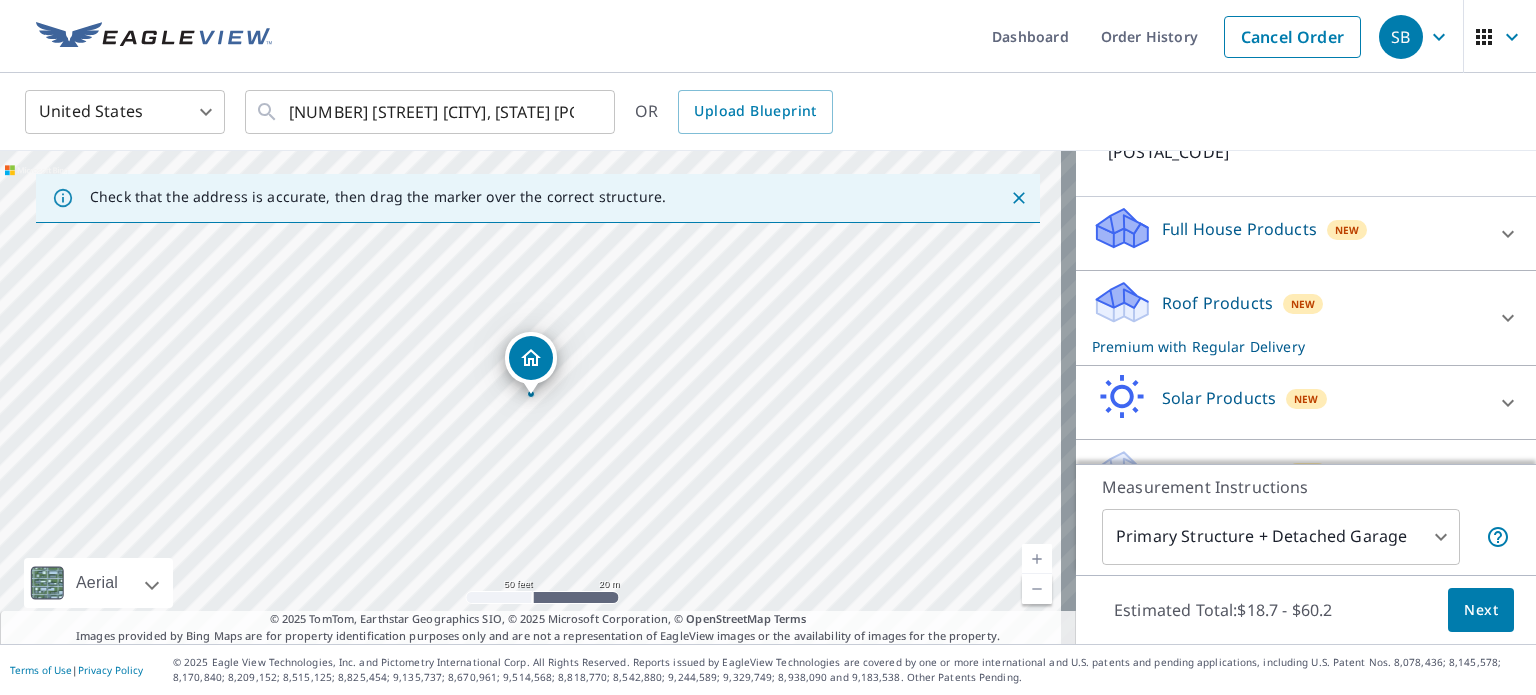 scroll, scrollTop: 415, scrollLeft: 0, axis: vertical 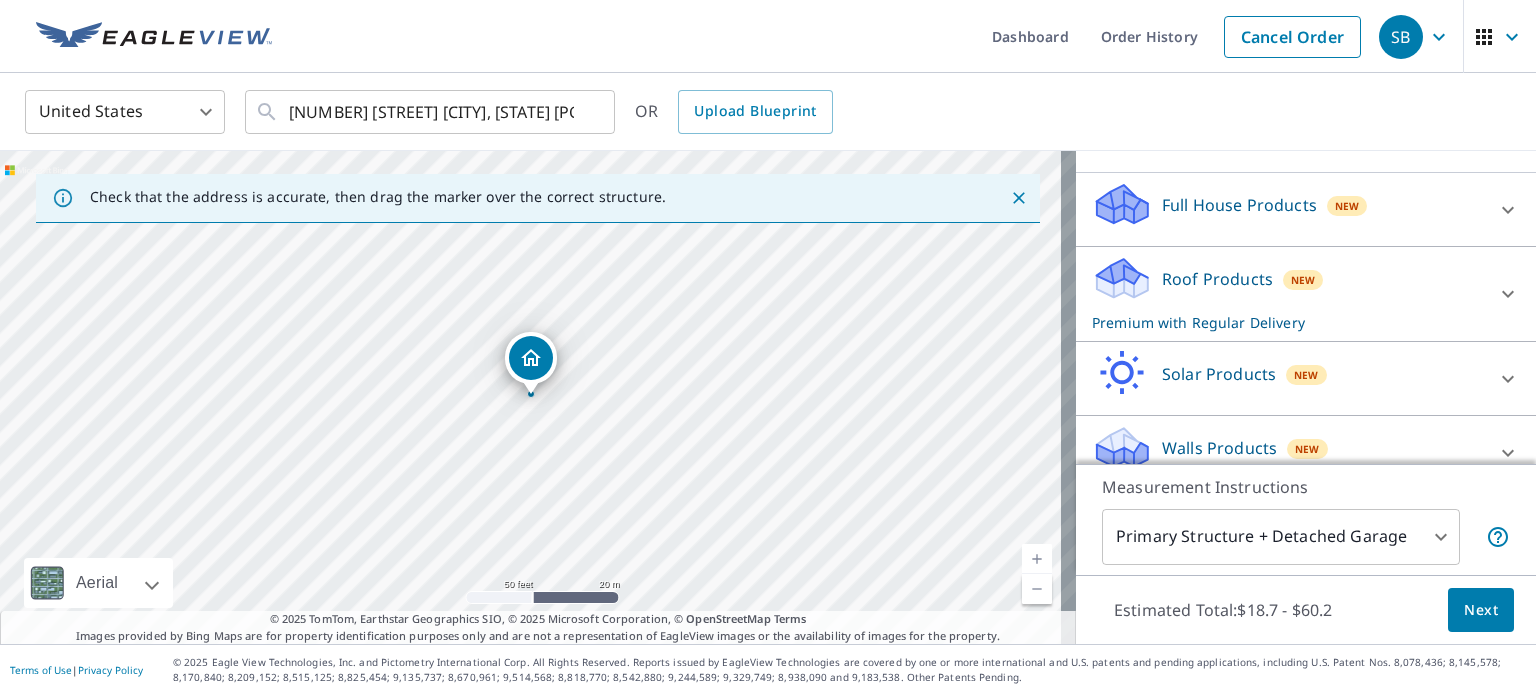 click on "Walls Products New" at bounding box center (1288, 452) 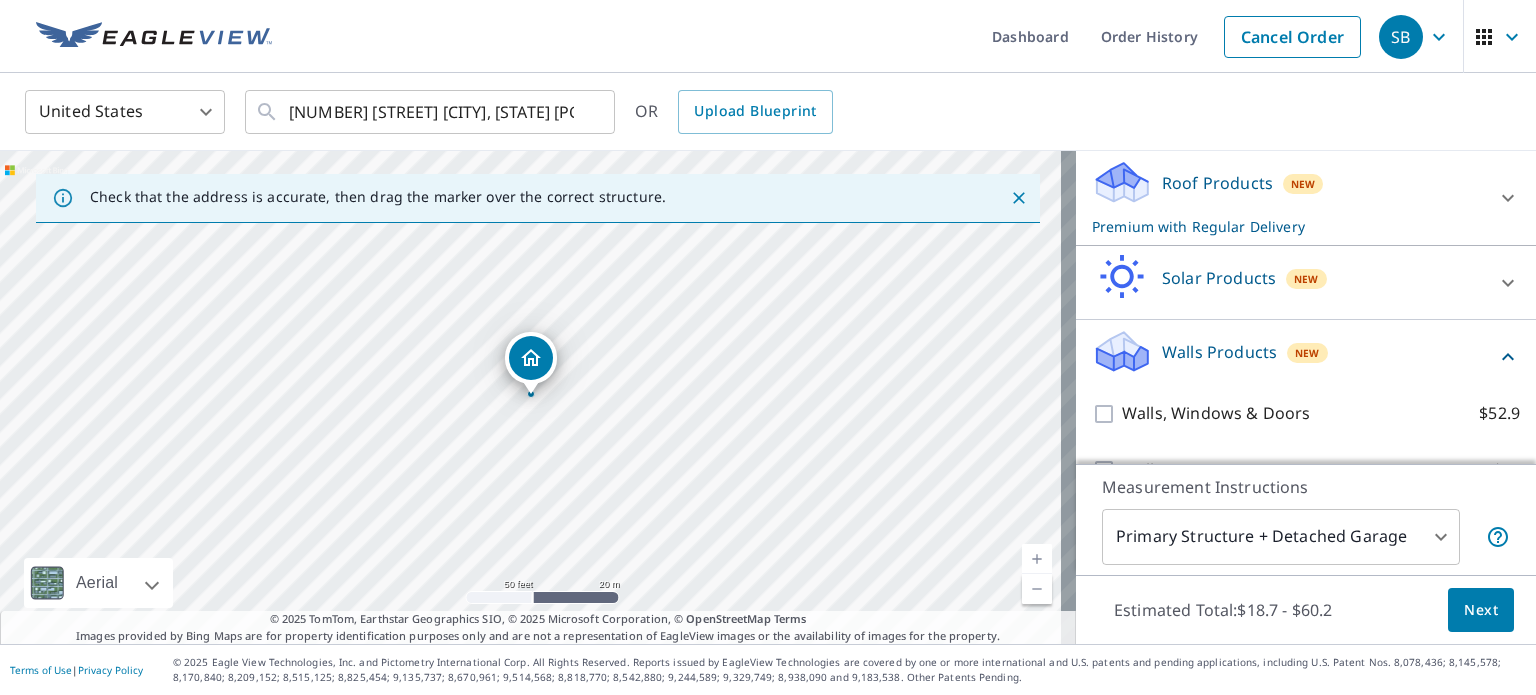 scroll, scrollTop: 528, scrollLeft: 0, axis: vertical 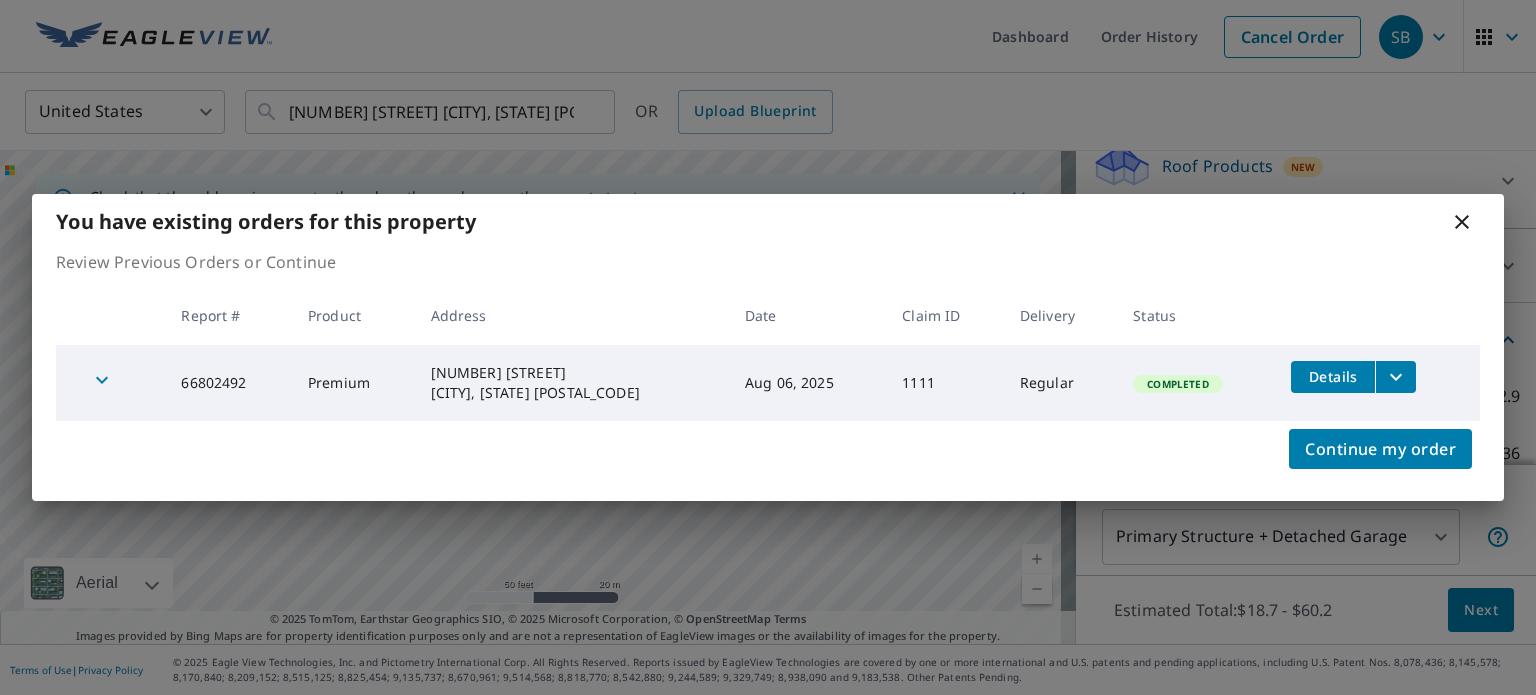 drag, startPoint x: 1463, startPoint y: 215, endPoint x: 1436, endPoint y: 247, distance: 41.868843 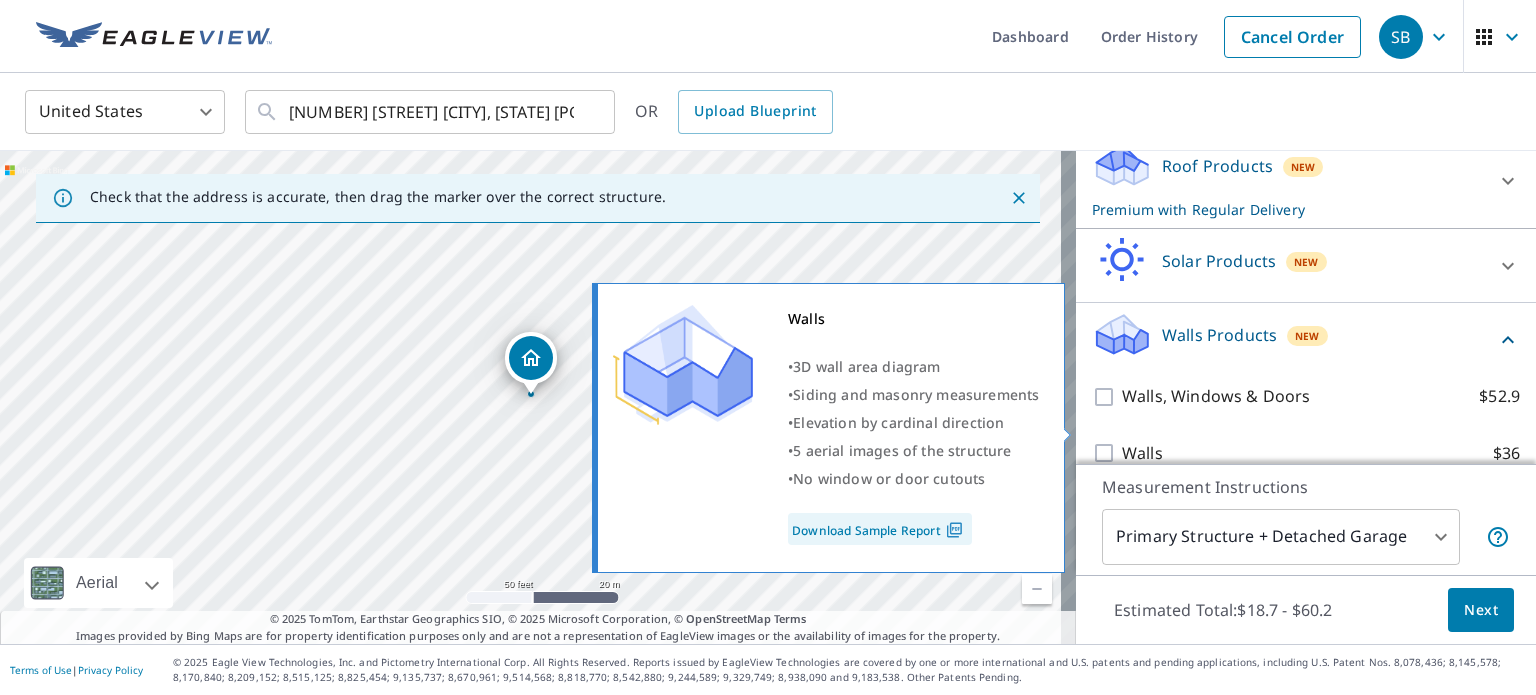 click on "Walls $36" at bounding box center [1107, 453] 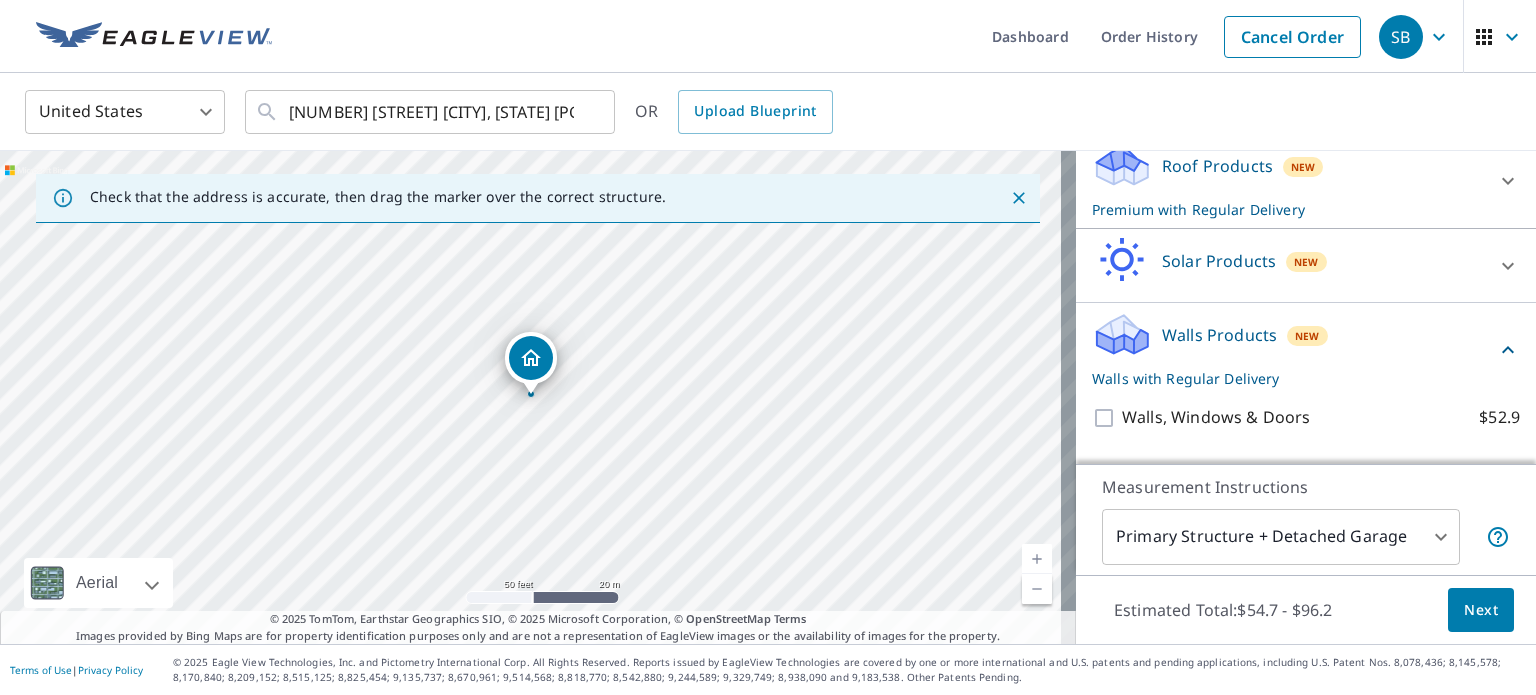 scroll, scrollTop: 592, scrollLeft: 0, axis: vertical 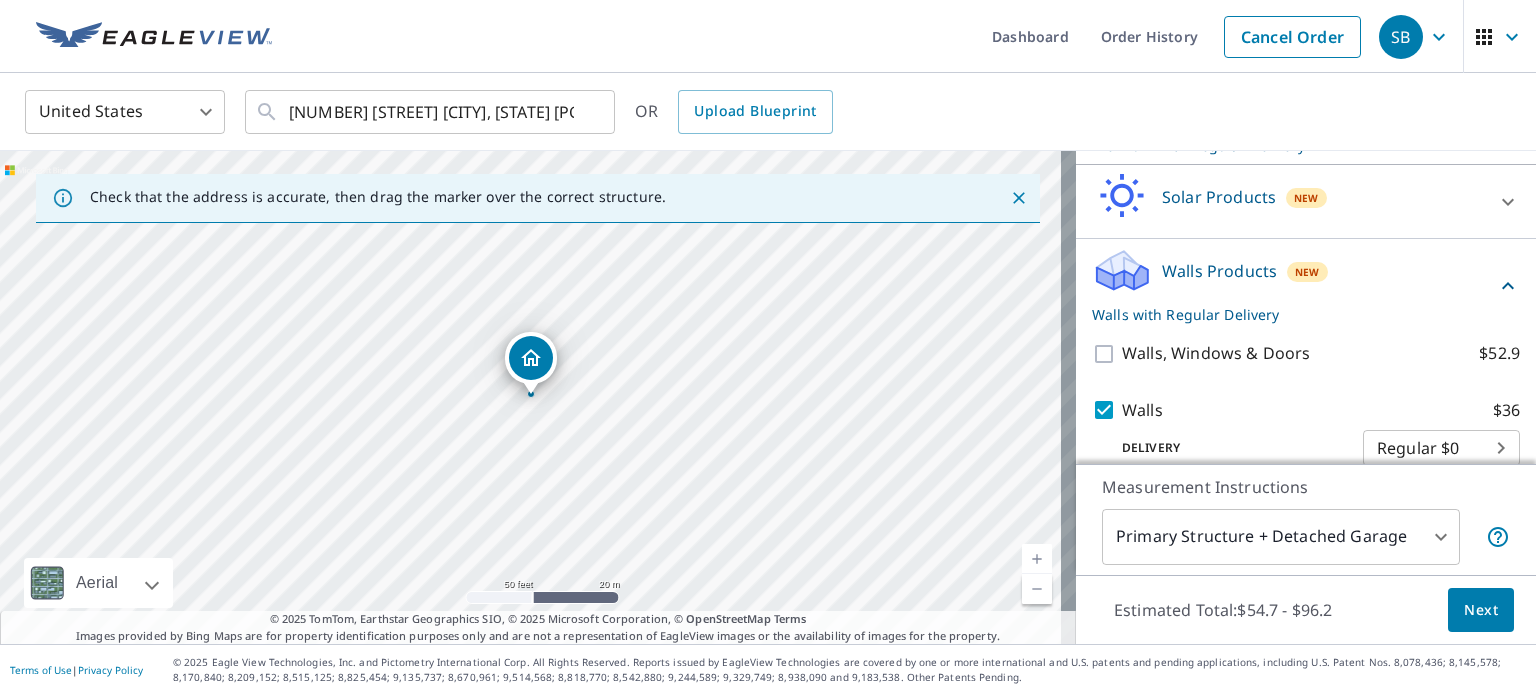click on "Next" at bounding box center (1481, 610) 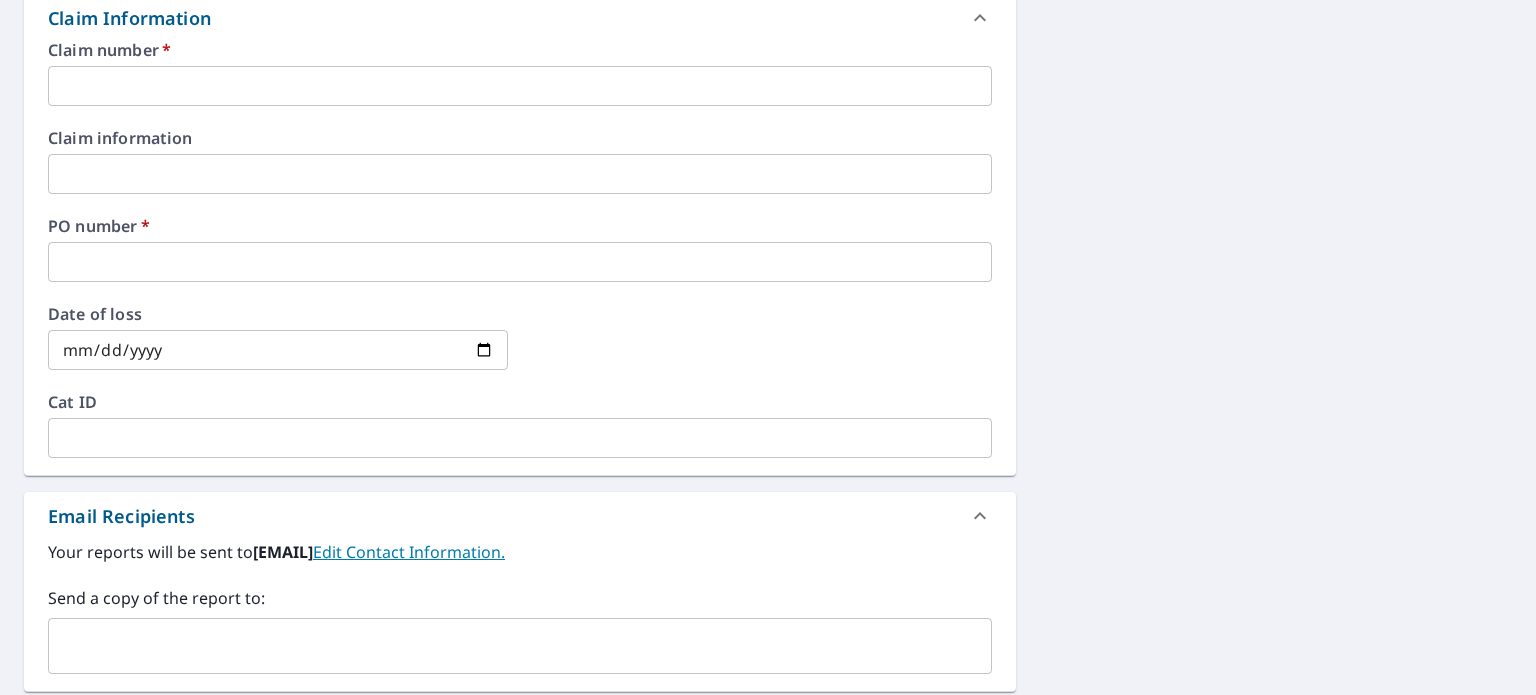 scroll, scrollTop: 730, scrollLeft: 0, axis: vertical 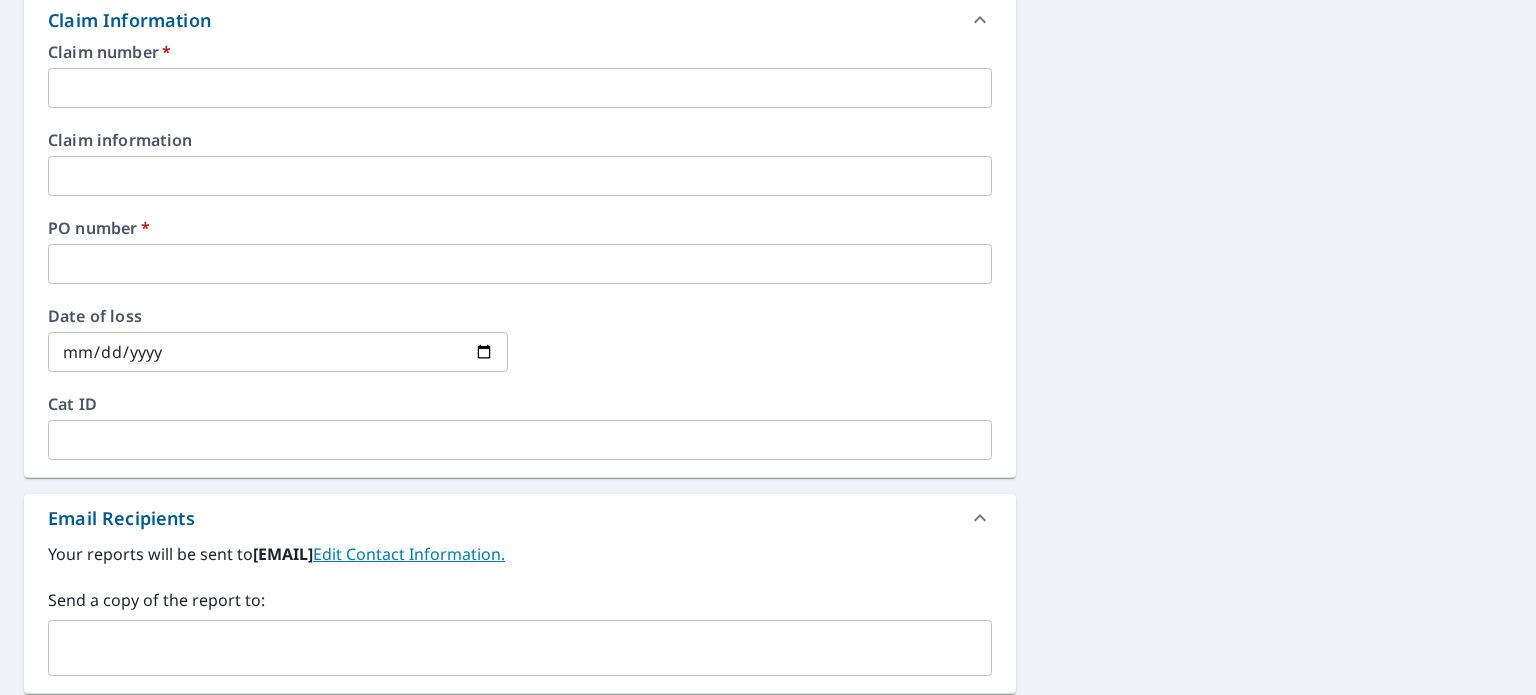 click at bounding box center (520, 88) 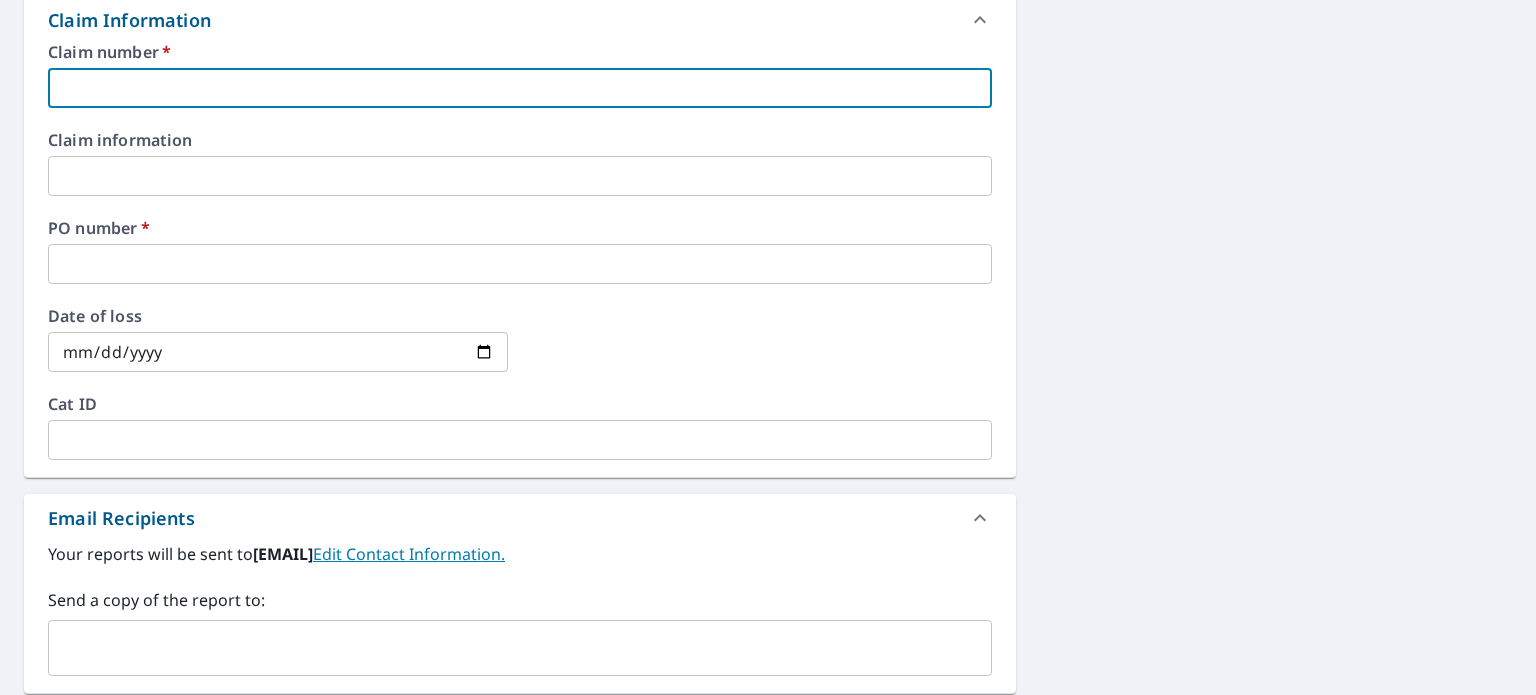type on "1111" 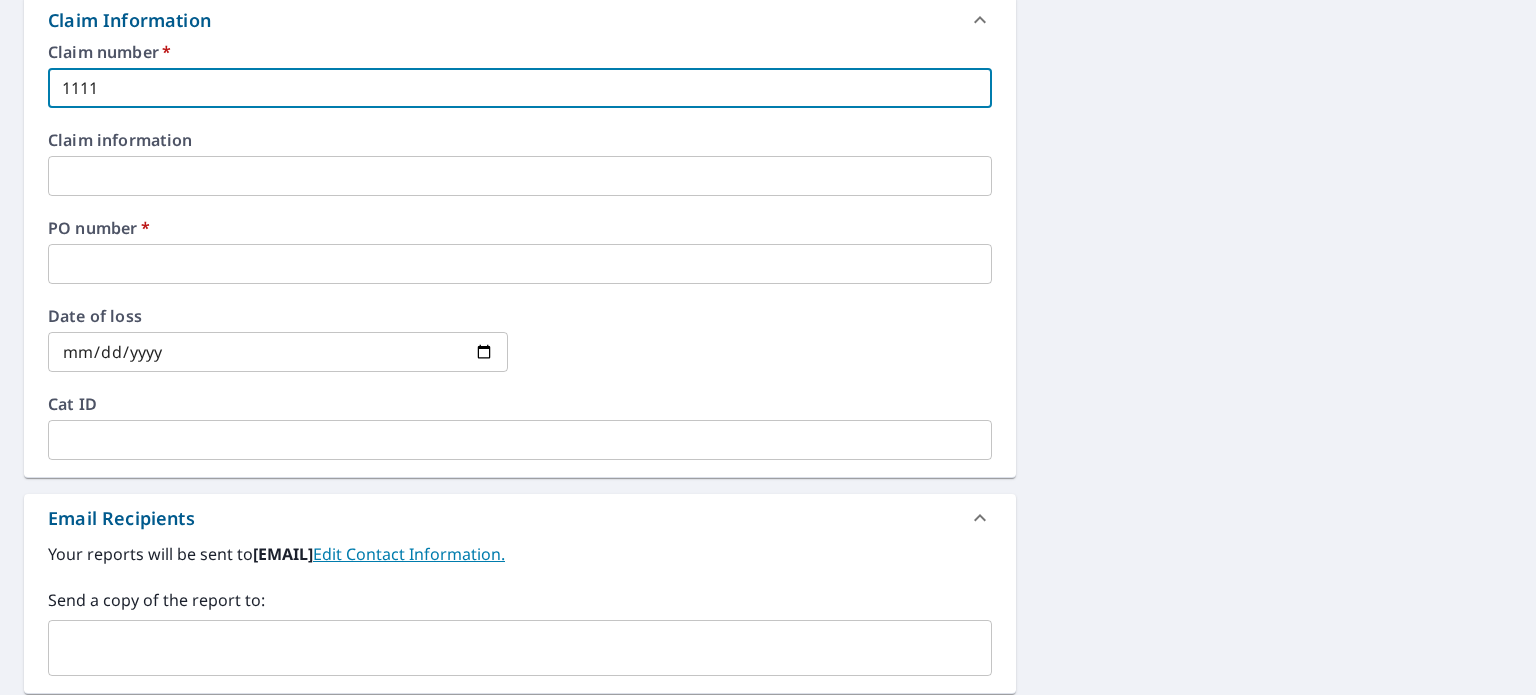 checkbox on "true" 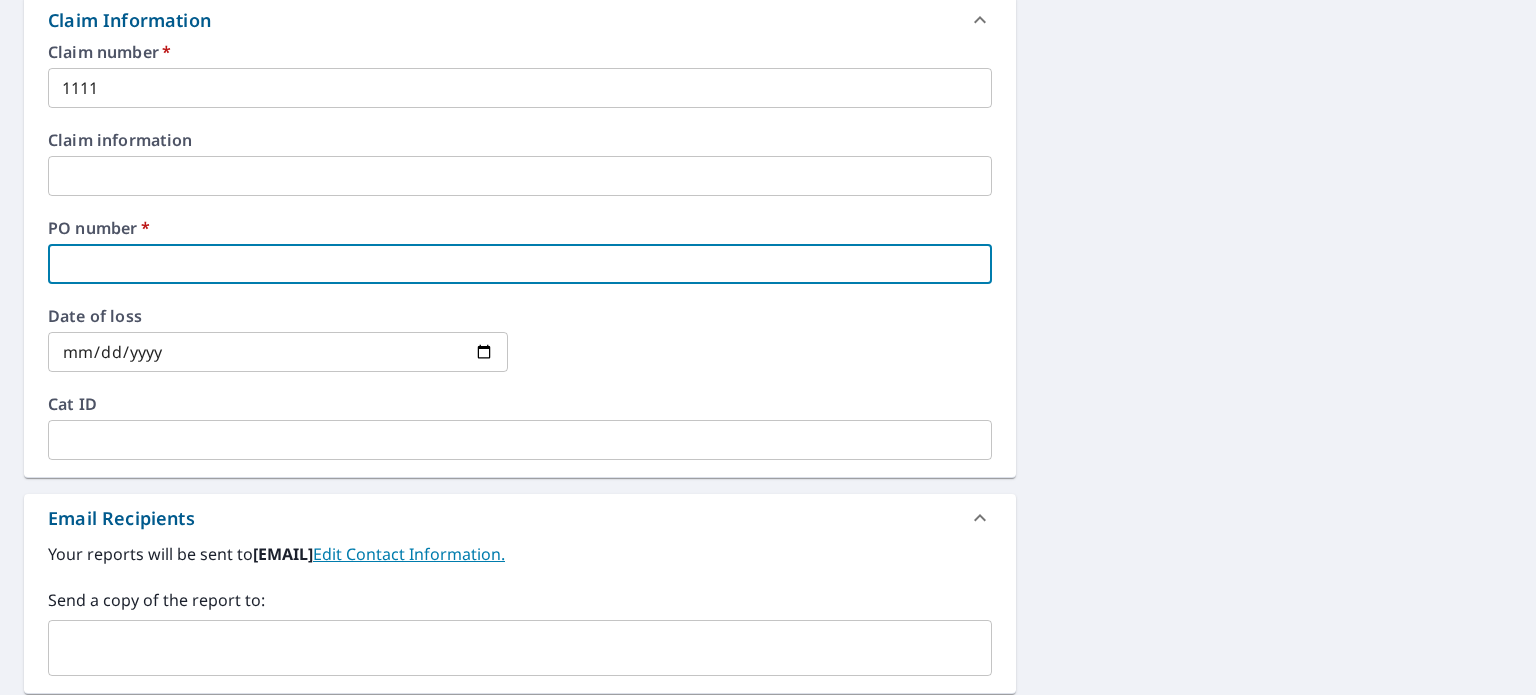 type on "1111" 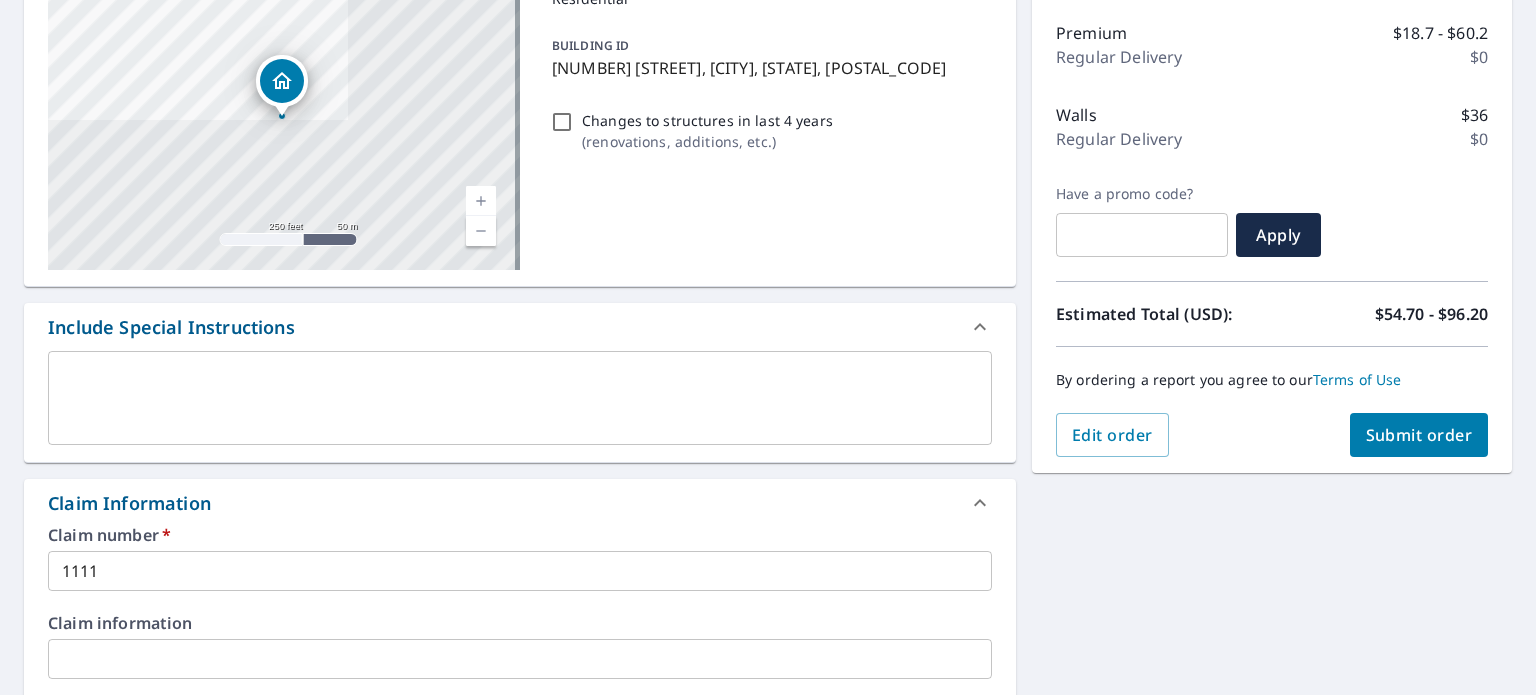 scroll, scrollTop: 243, scrollLeft: 0, axis: vertical 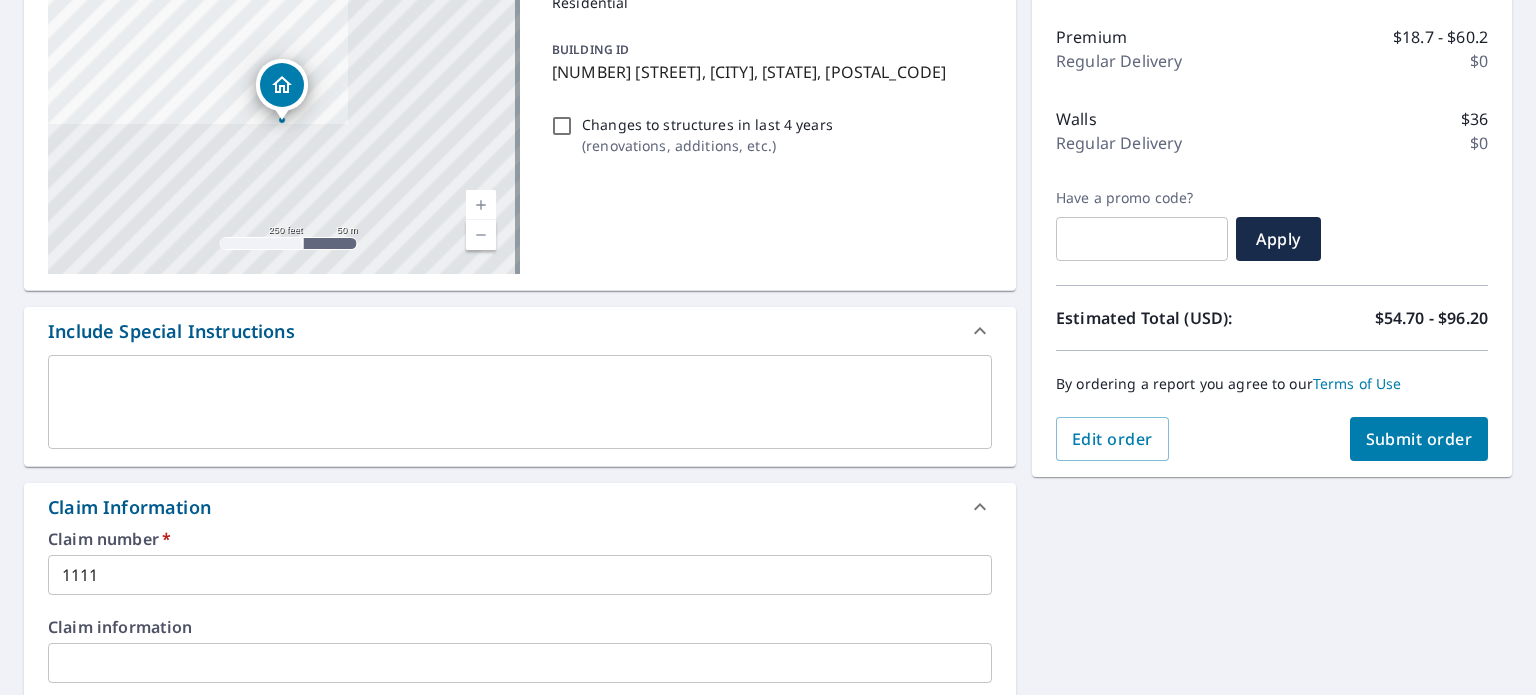 click on "Submit order" at bounding box center [1419, 439] 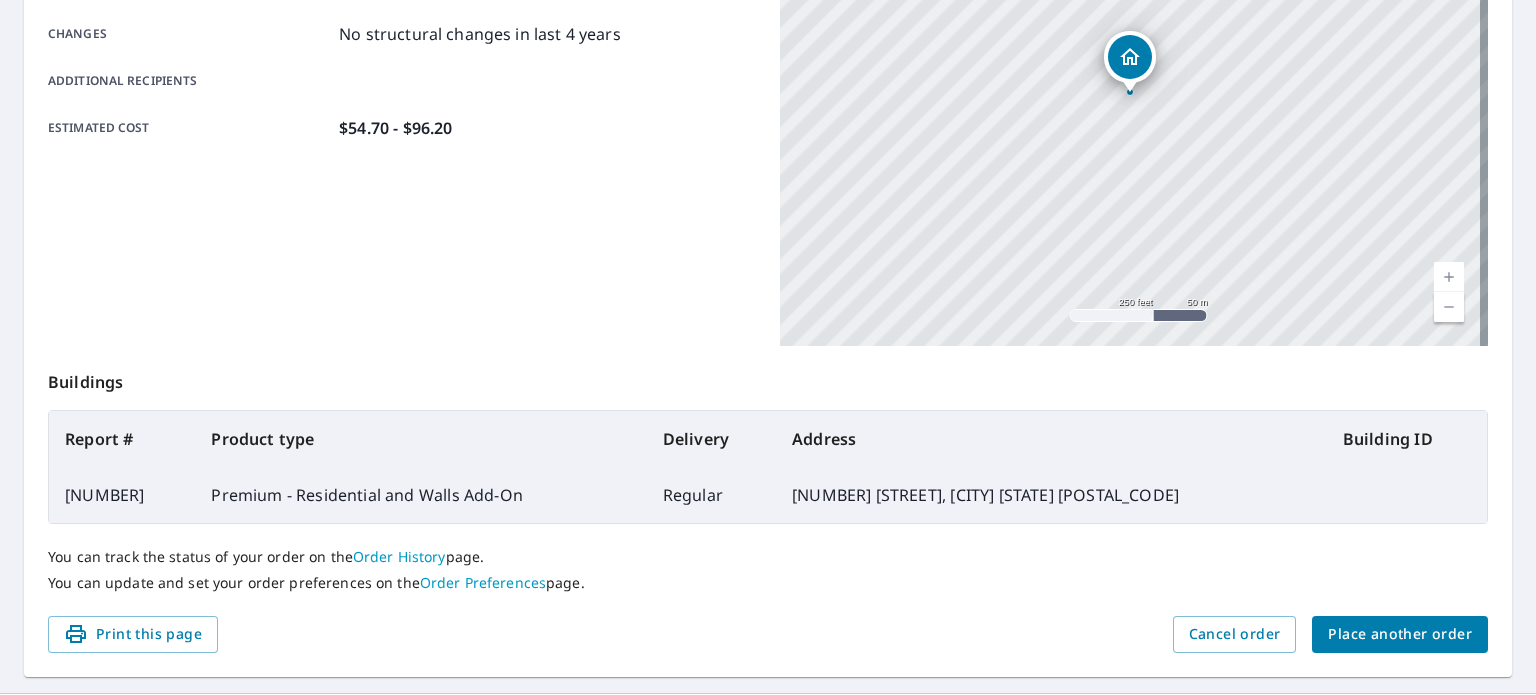 scroll, scrollTop: 480, scrollLeft: 0, axis: vertical 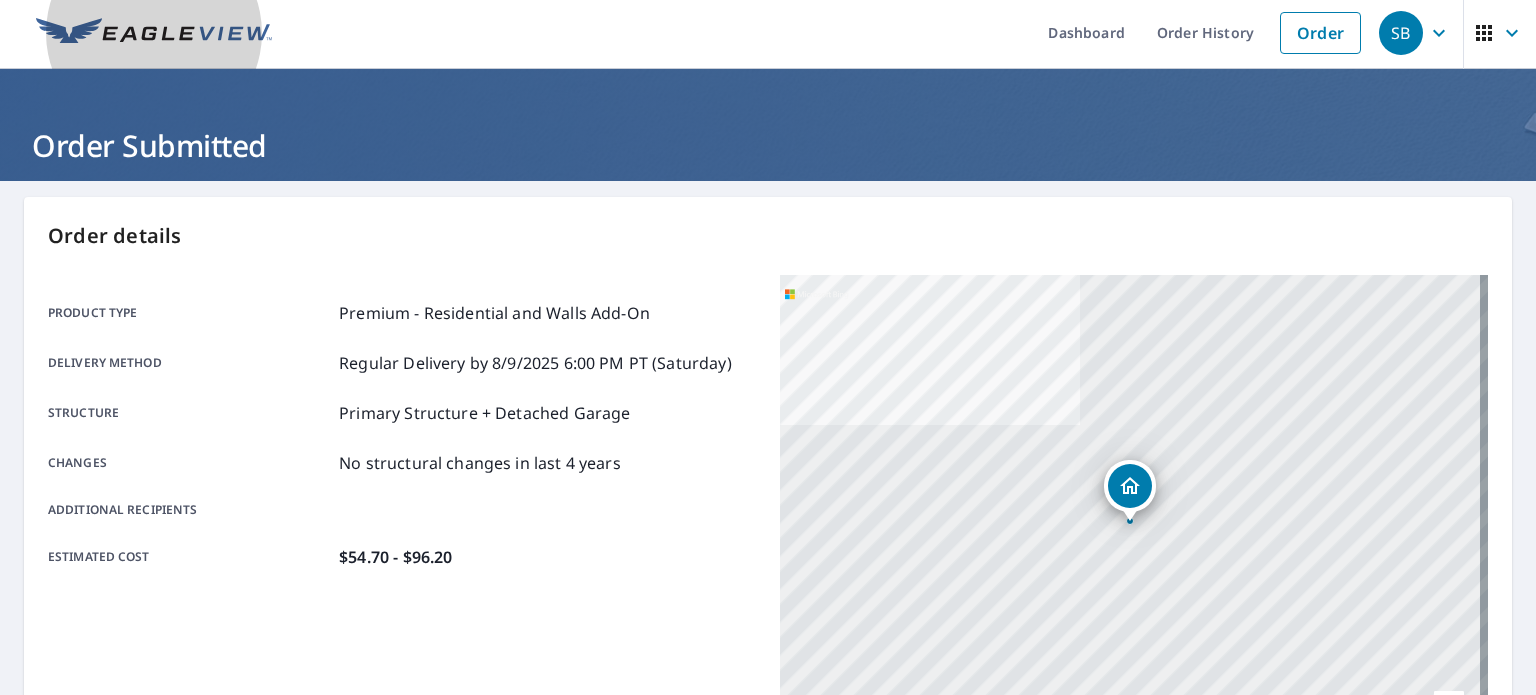 click at bounding box center (154, 33) 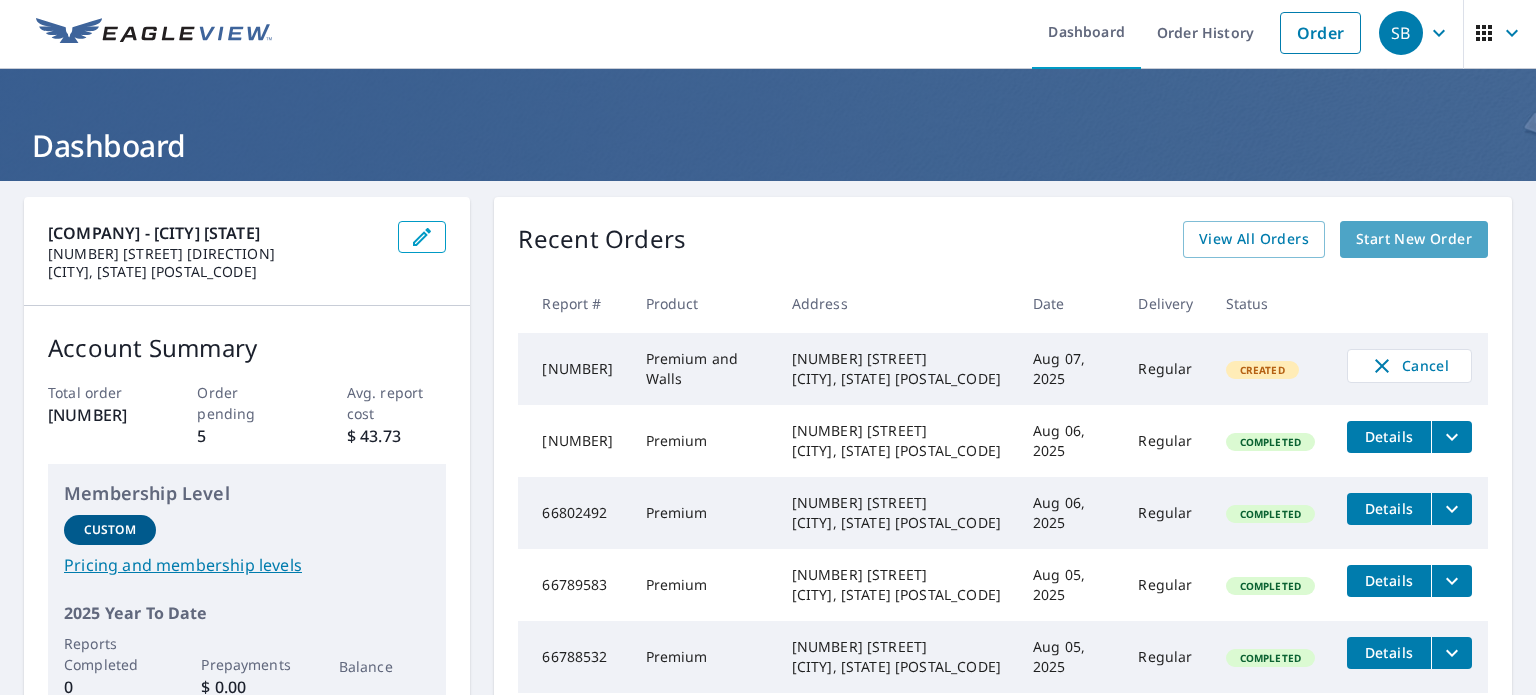 click on "Start New Order" at bounding box center (1414, 239) 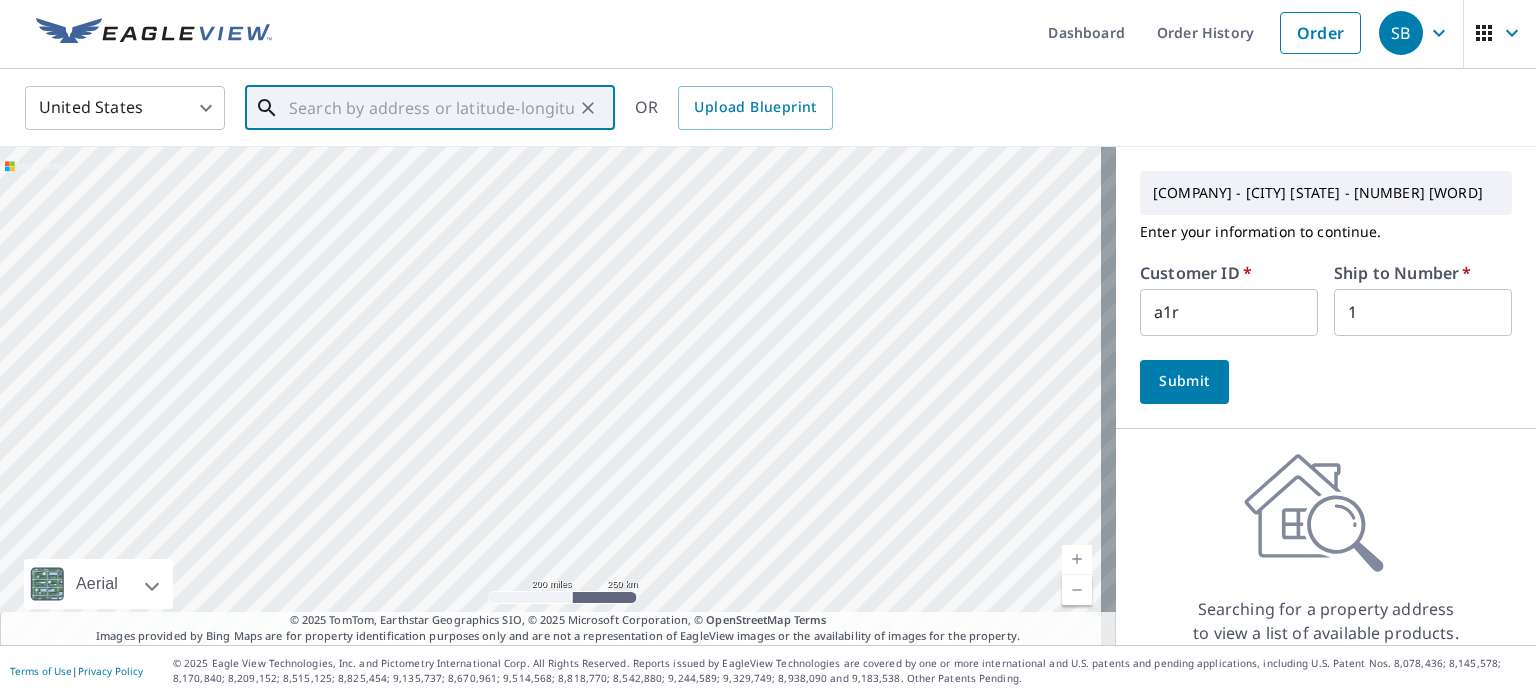 click at bounding box center (431, 108) 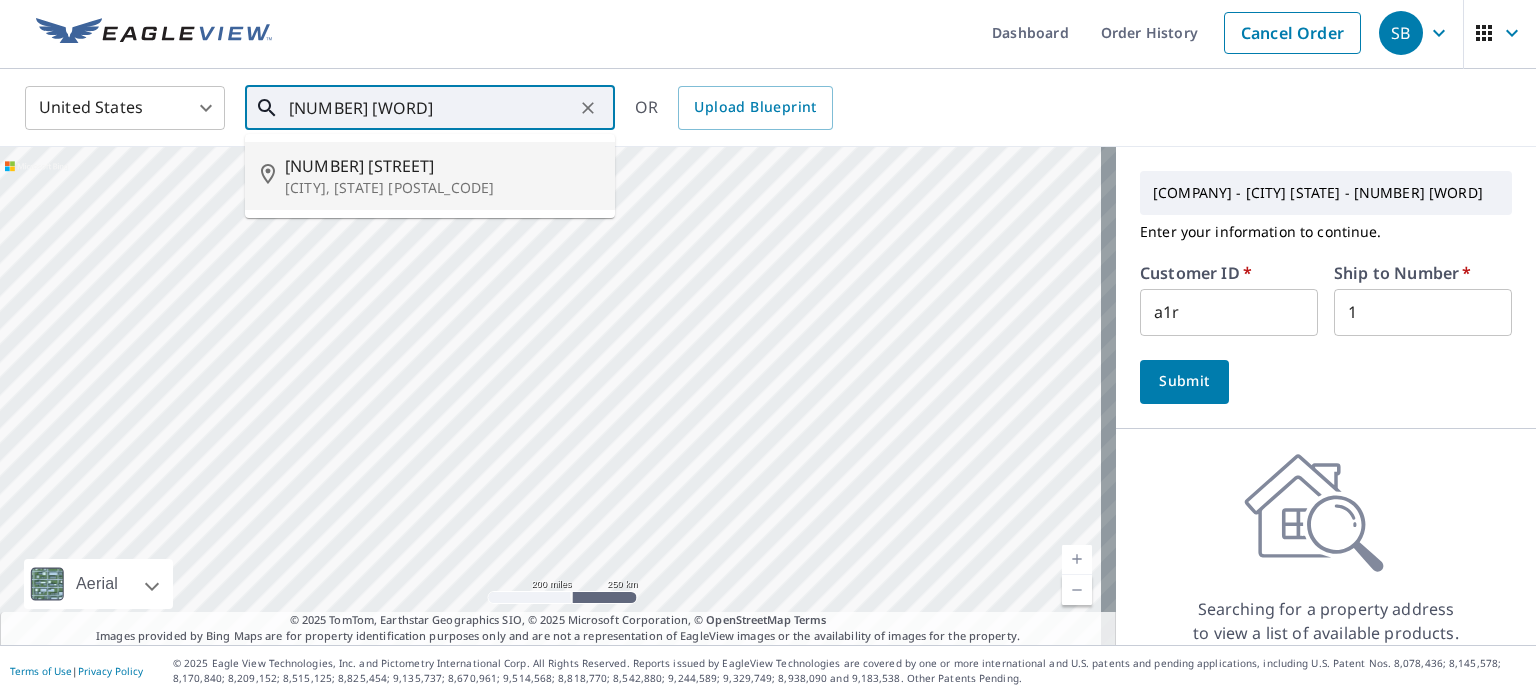 click on "[NUMBER] [STREET]" at bounding box center (442, 166) 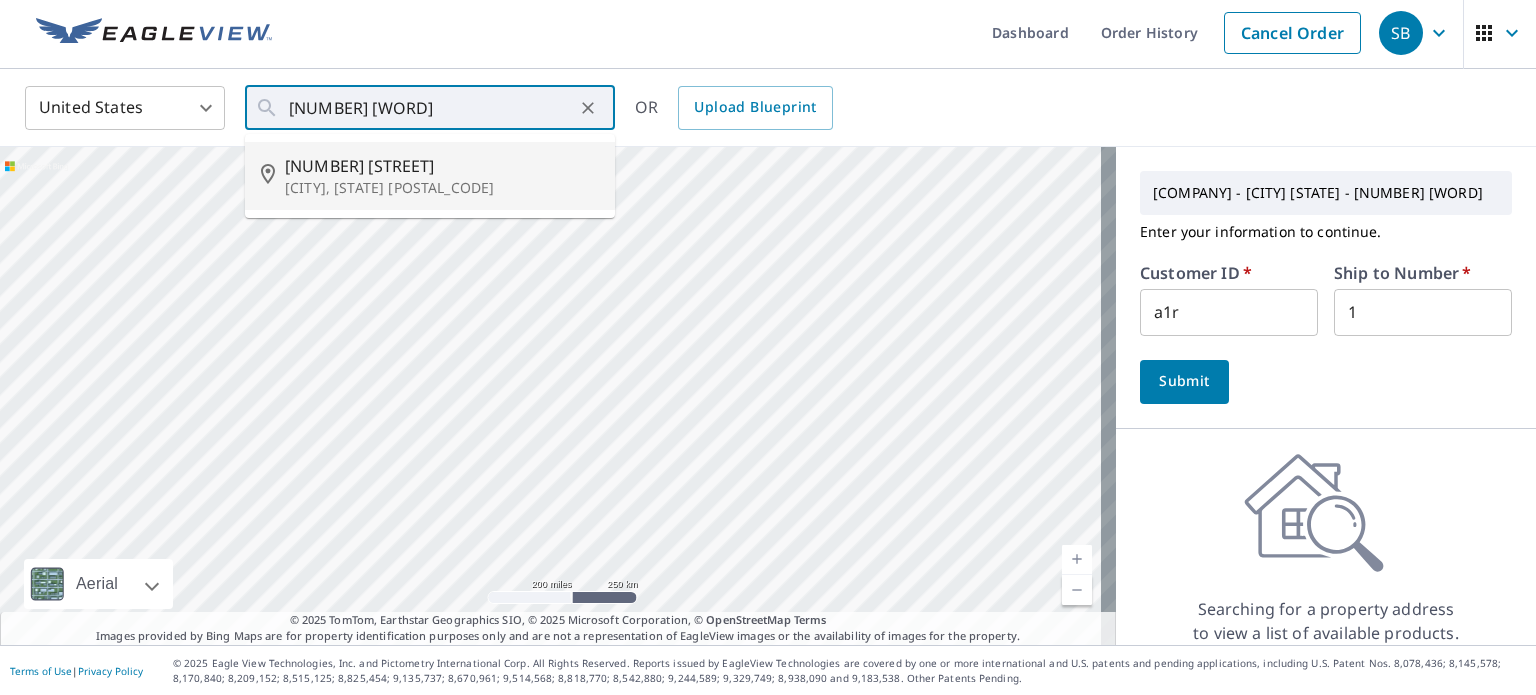 type on "[NUMBER] [STREET] [CITY], [STATE] [POSTAL_CODE]" 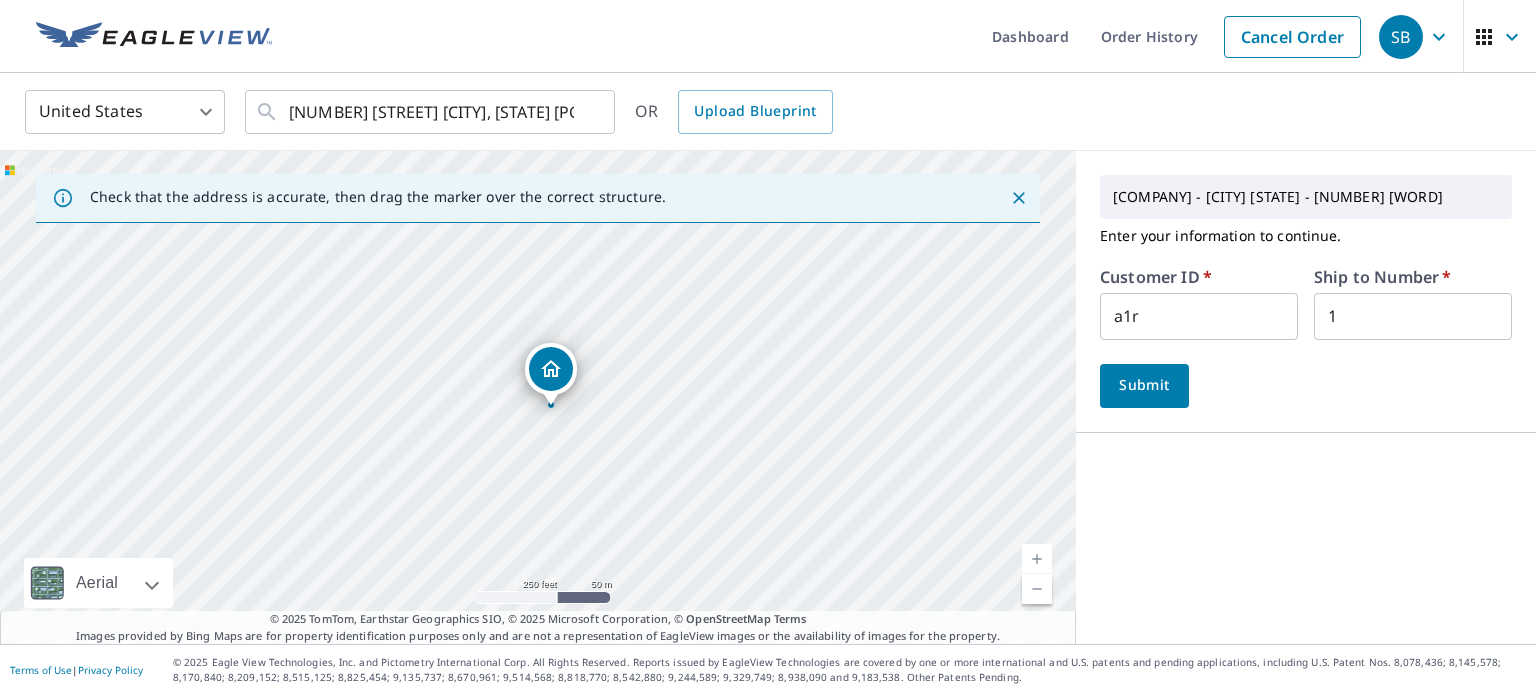 scroll, scrollTop: 0, scrollLeft: 0, axis: both 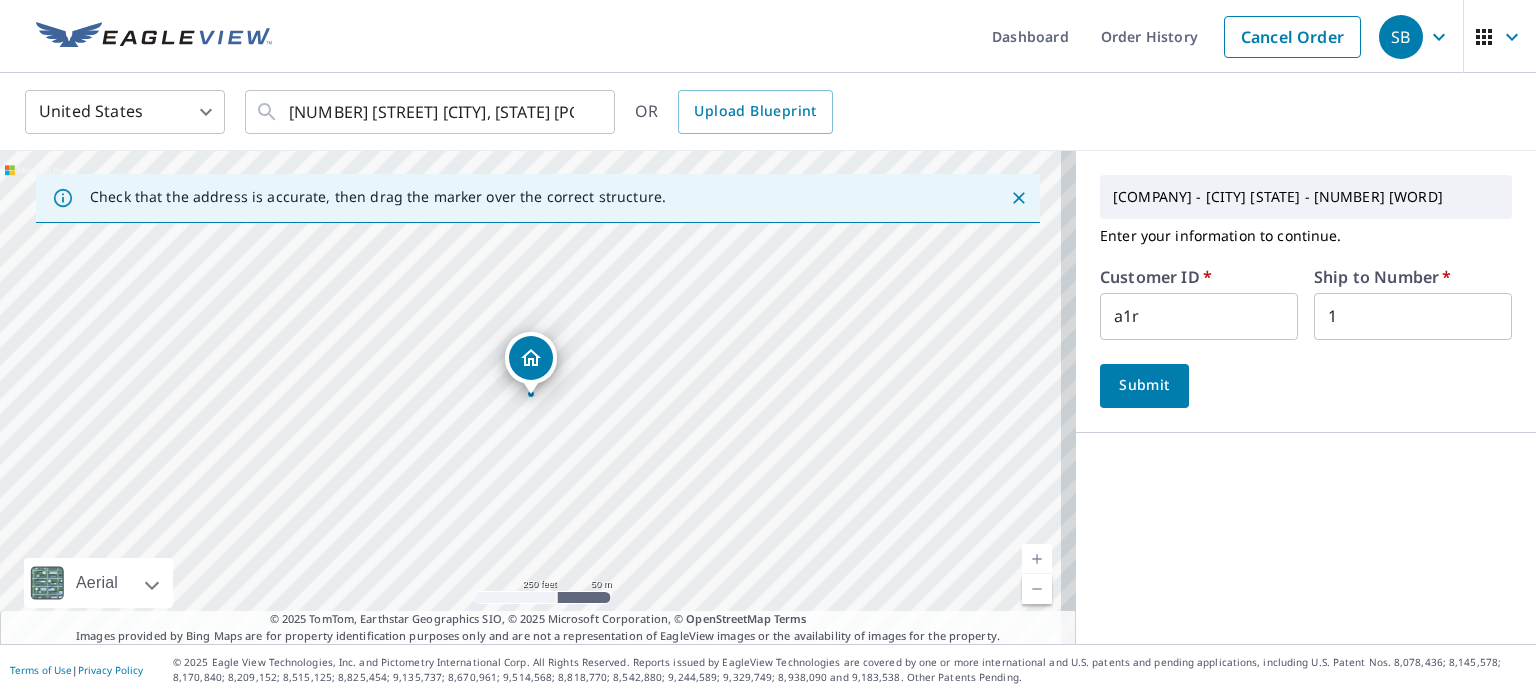 click at bounding box center (1037, 559) 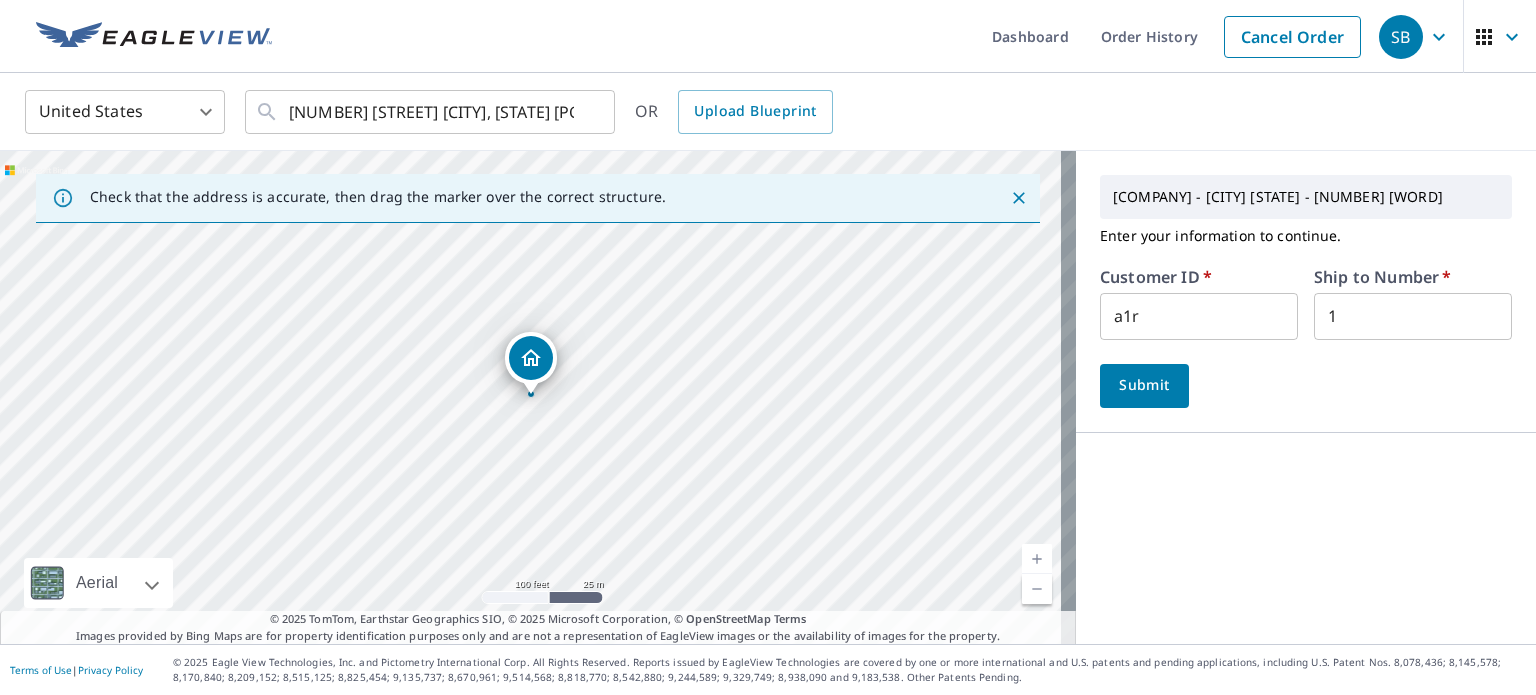 click at bounding box center (1037, 559) 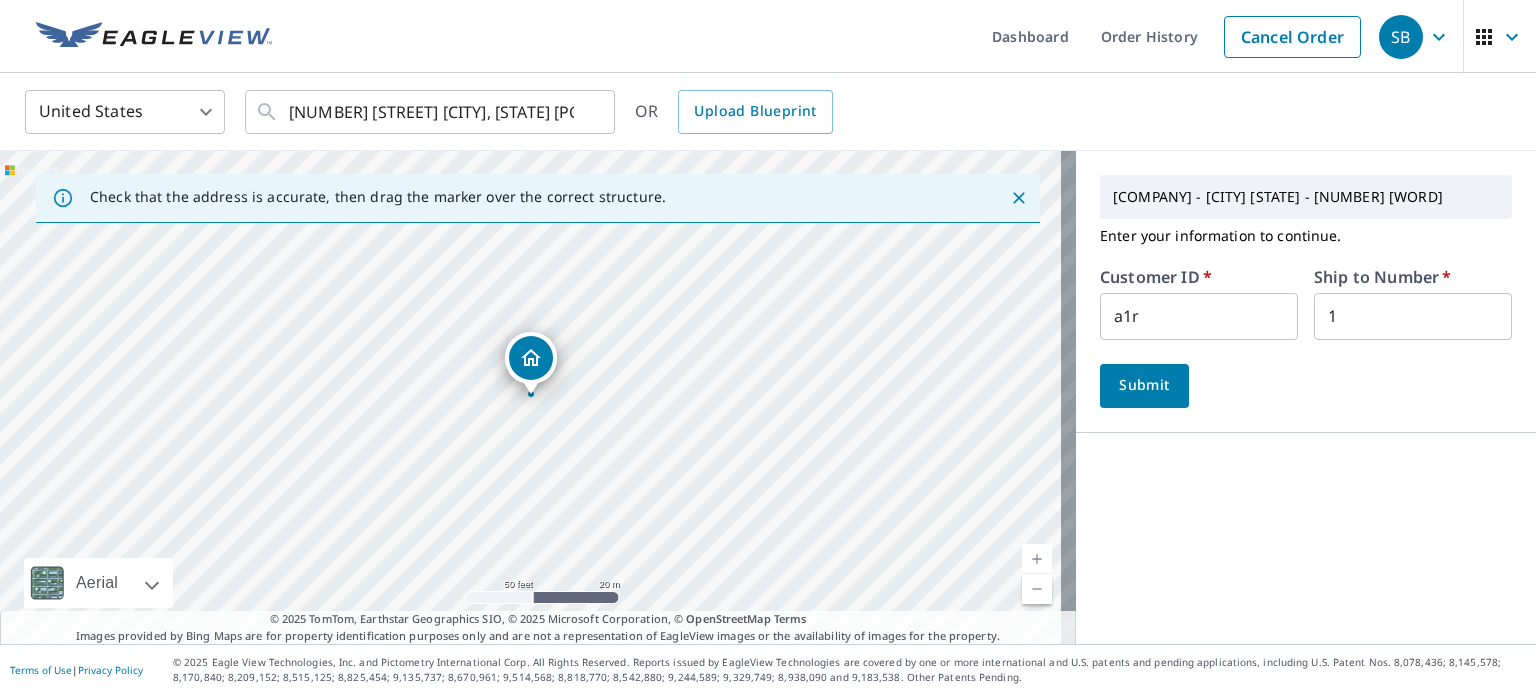 click at bounding box center (1037, 559) 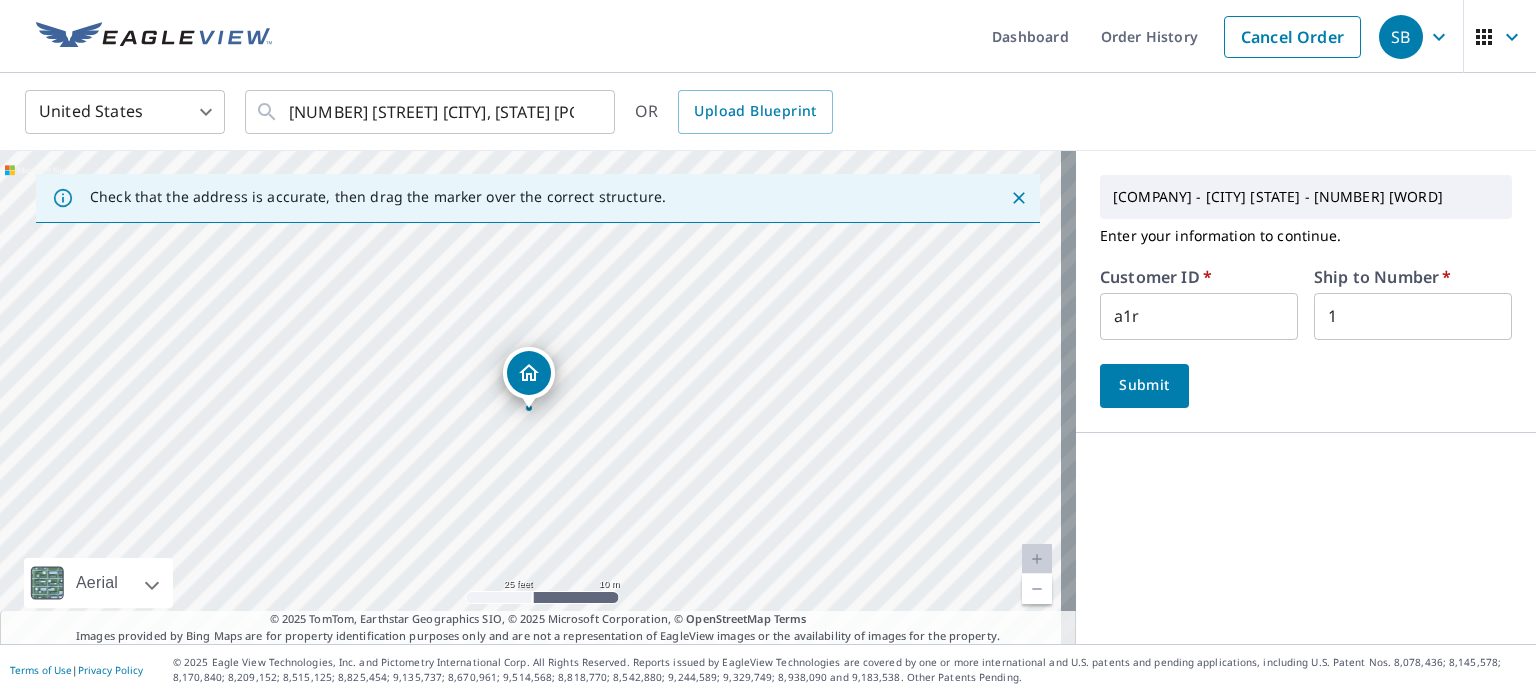 drag, startPoint x: 528, startPoint y: 335, endPoint x: 526, endPoint y: 349, distance: 14.142136 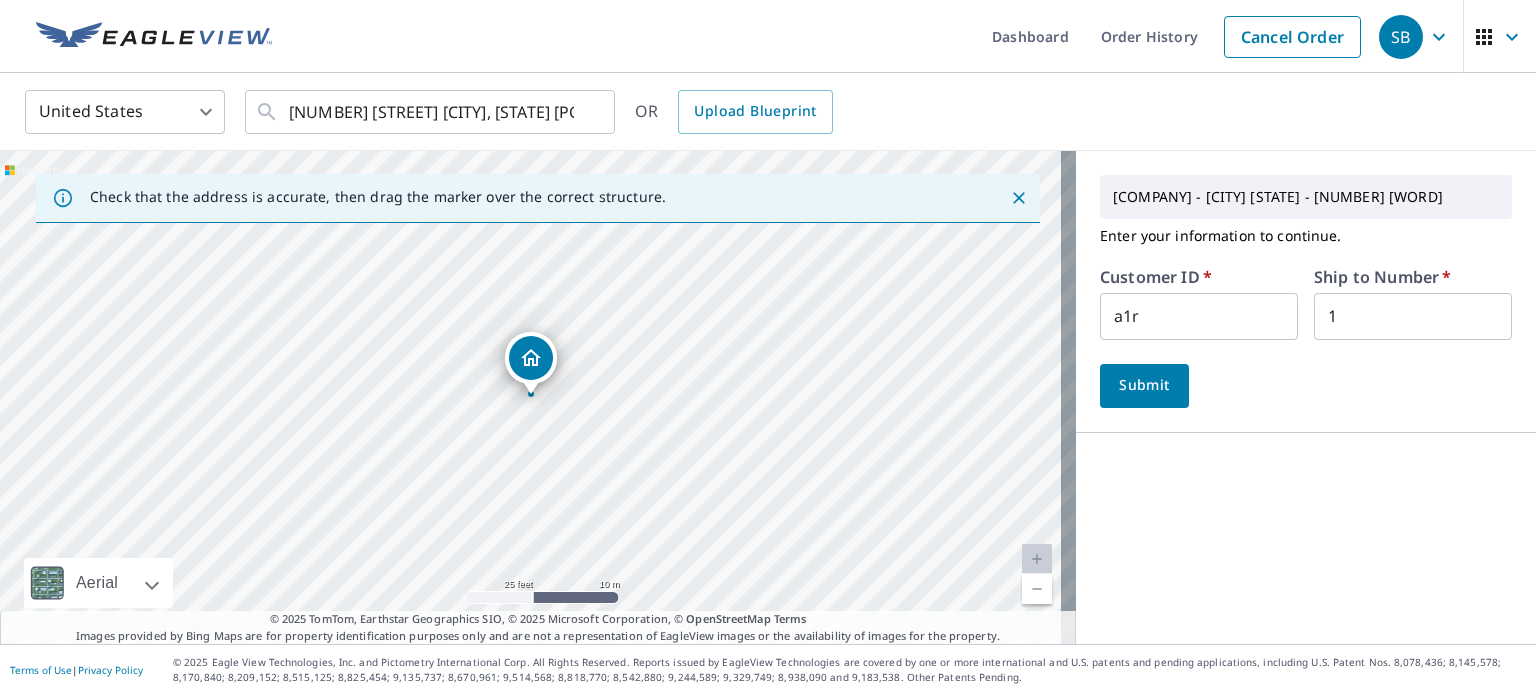 click on "Submit" at bounding box center (1144, 385) 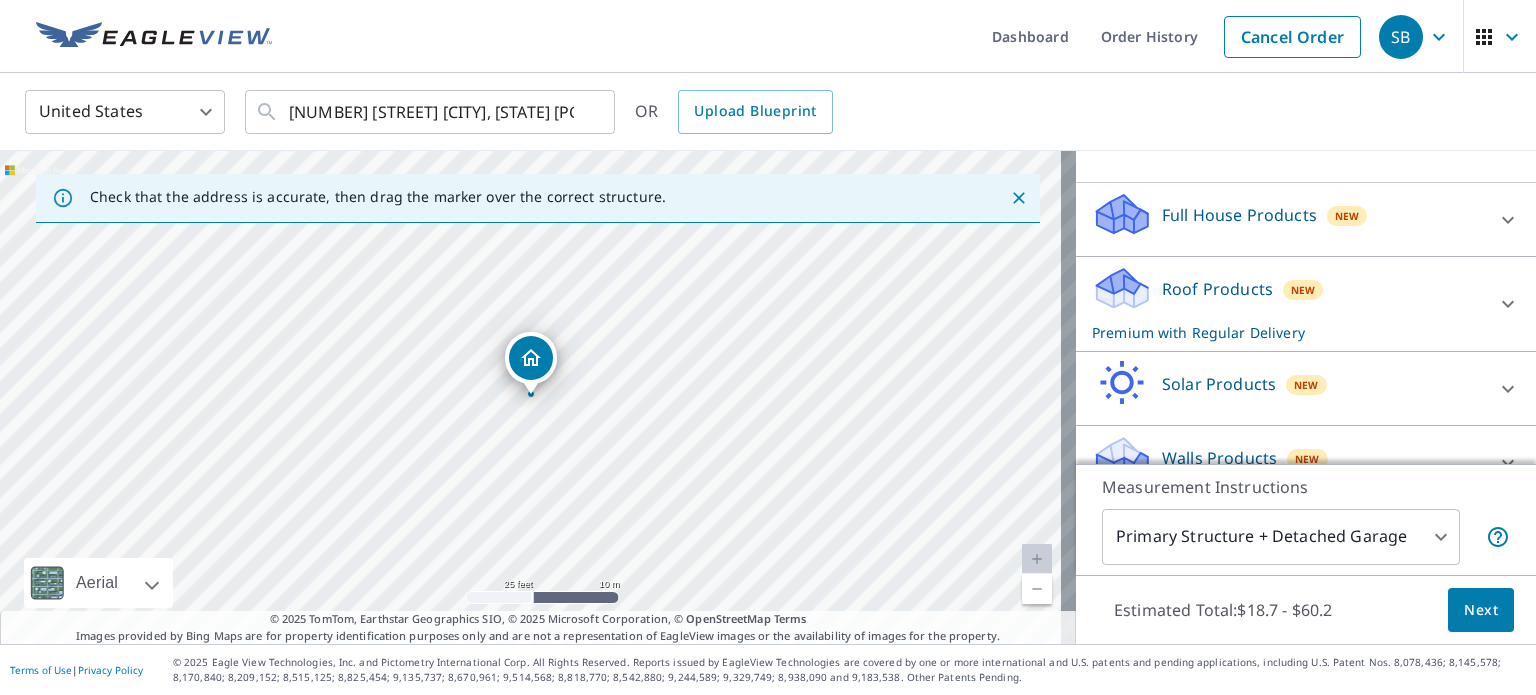scroll, scrollTop: 415, scrollLeft: 0, axis: vertical 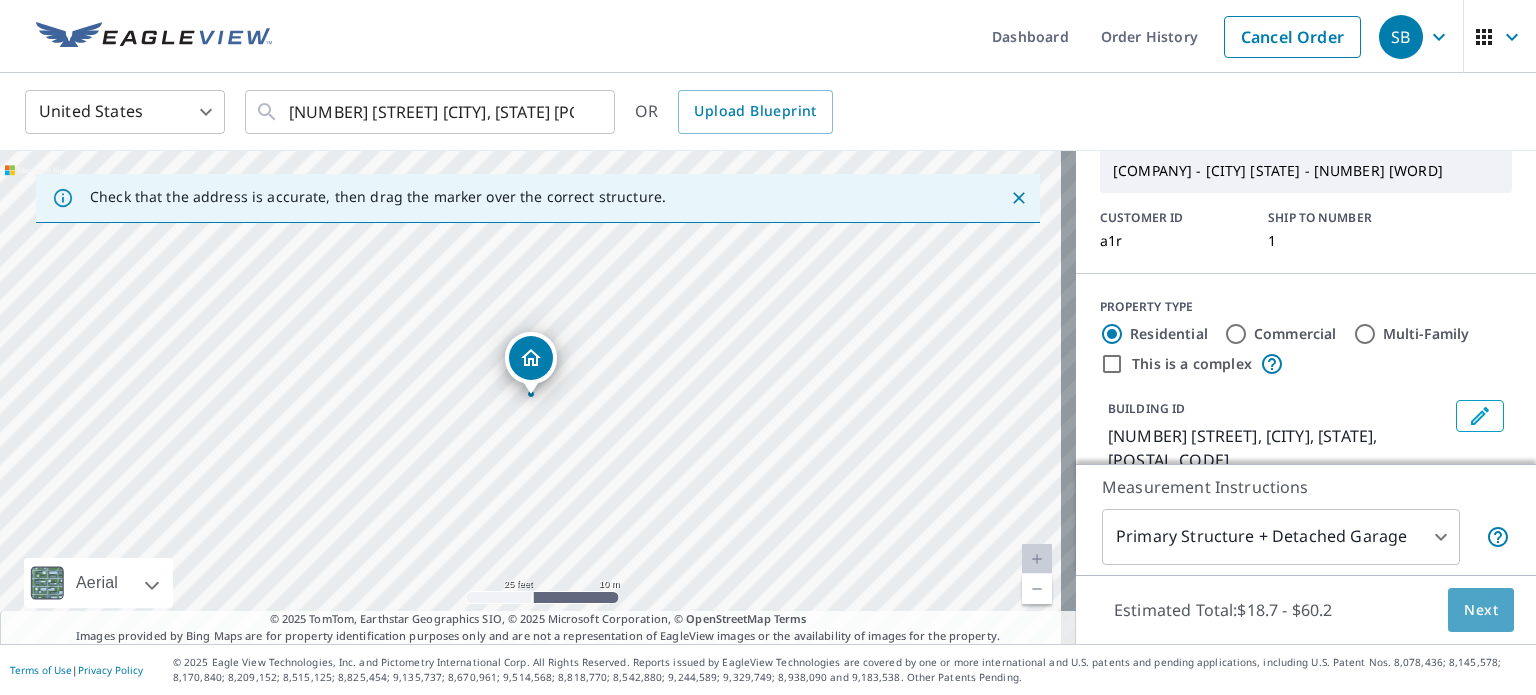 click on "Next" at bounding box center (1481, 610) 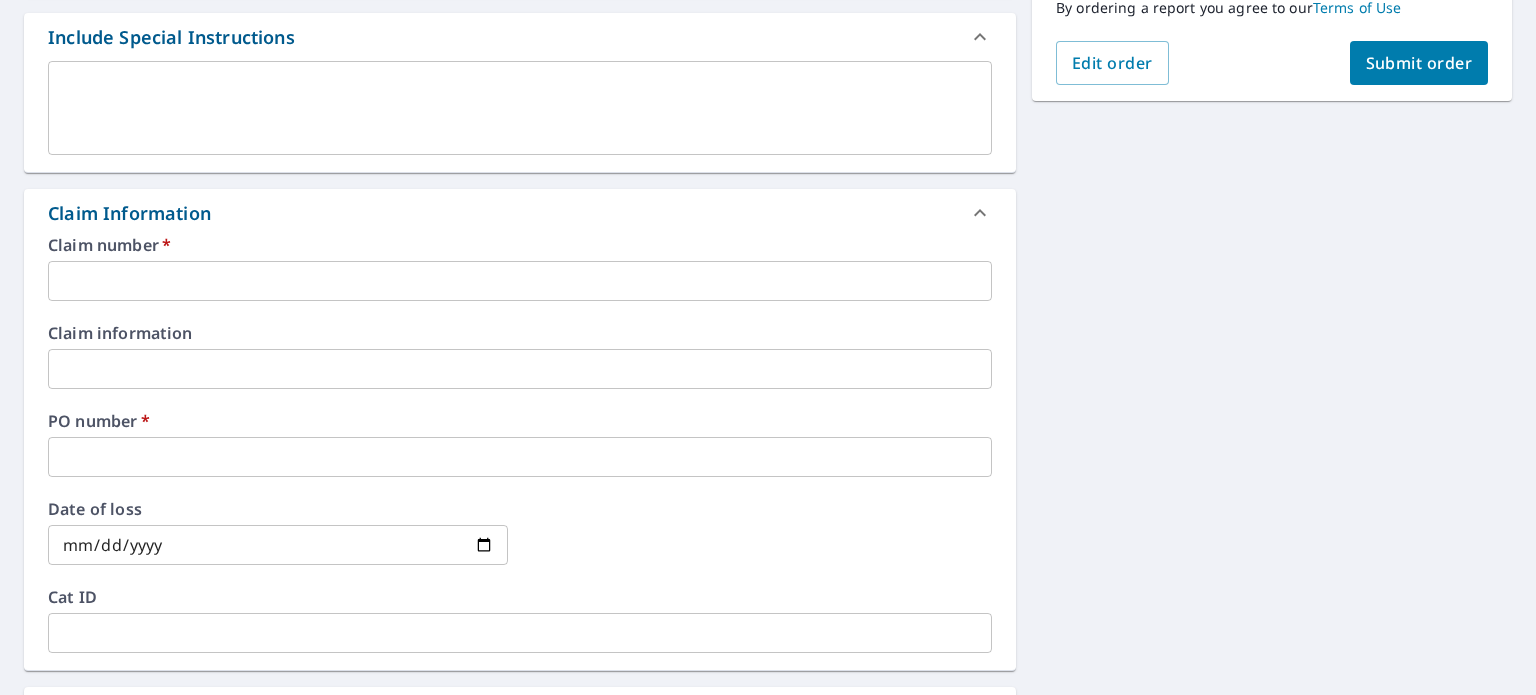 scroll, scrollTop: 541, scrollLeft: 0, axis: vertical 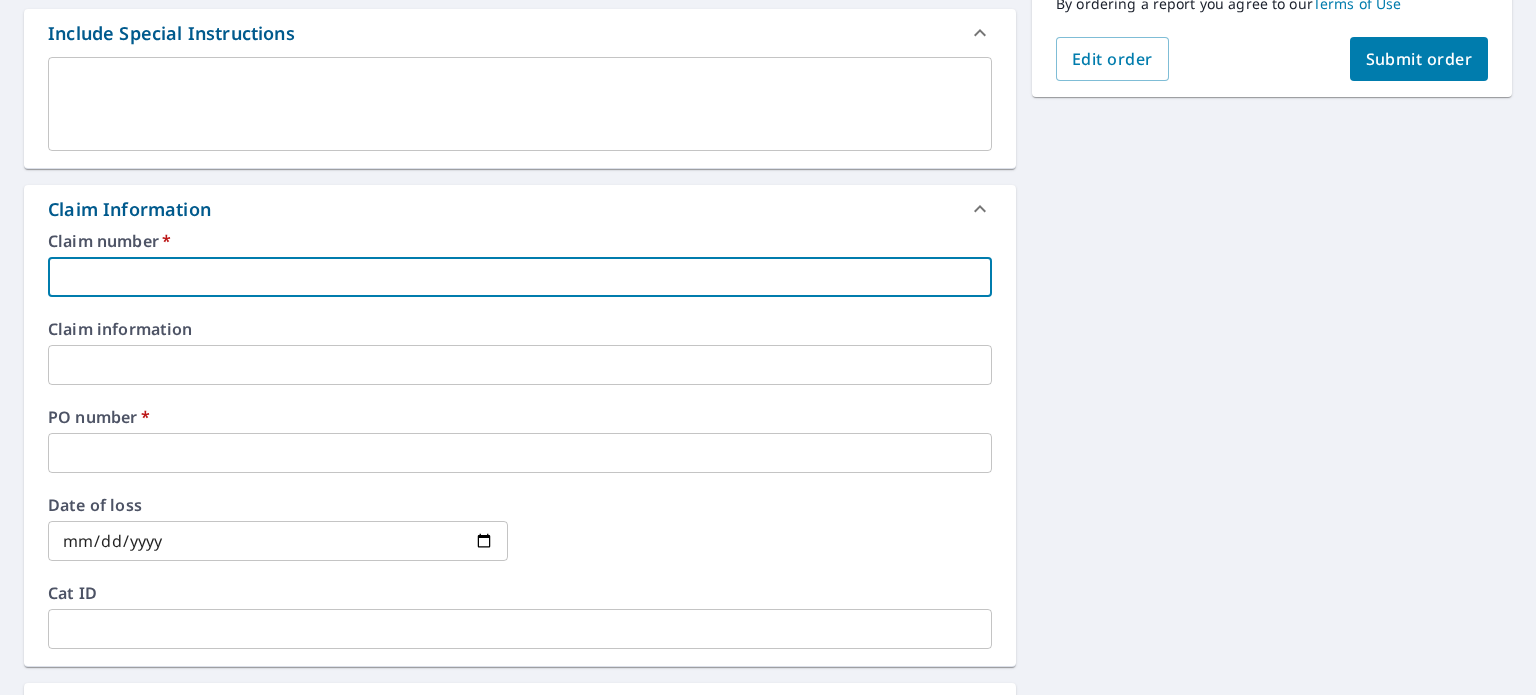 click at bounding box center (520, 277) 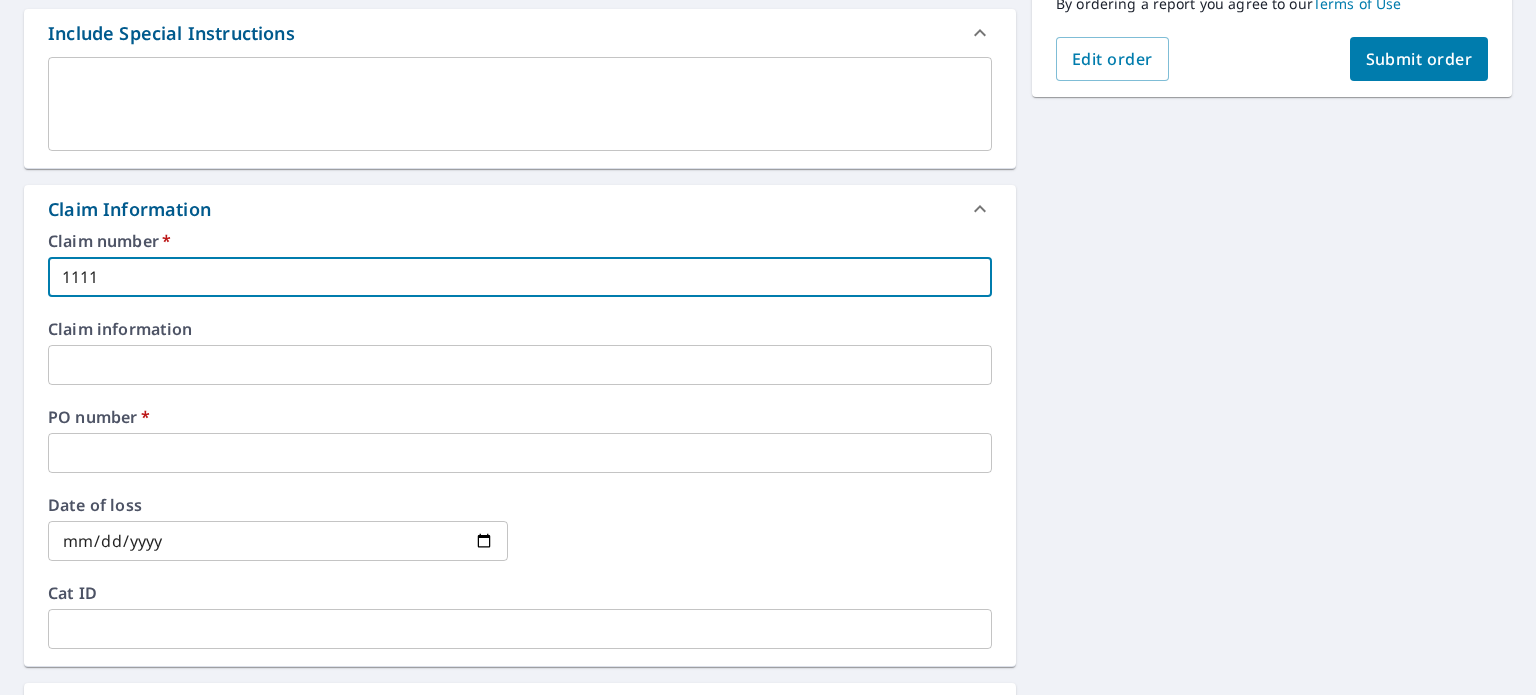 checkbox on "true" 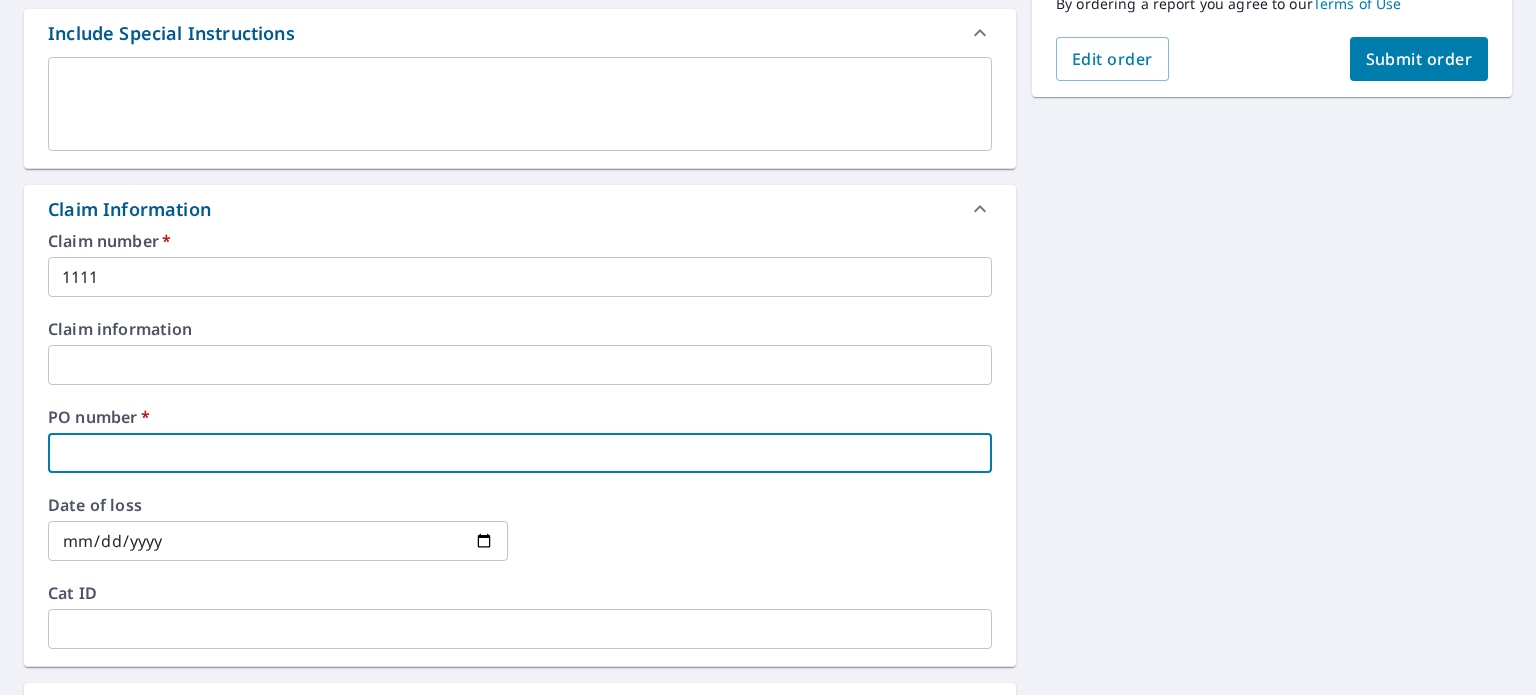 type on "1111" 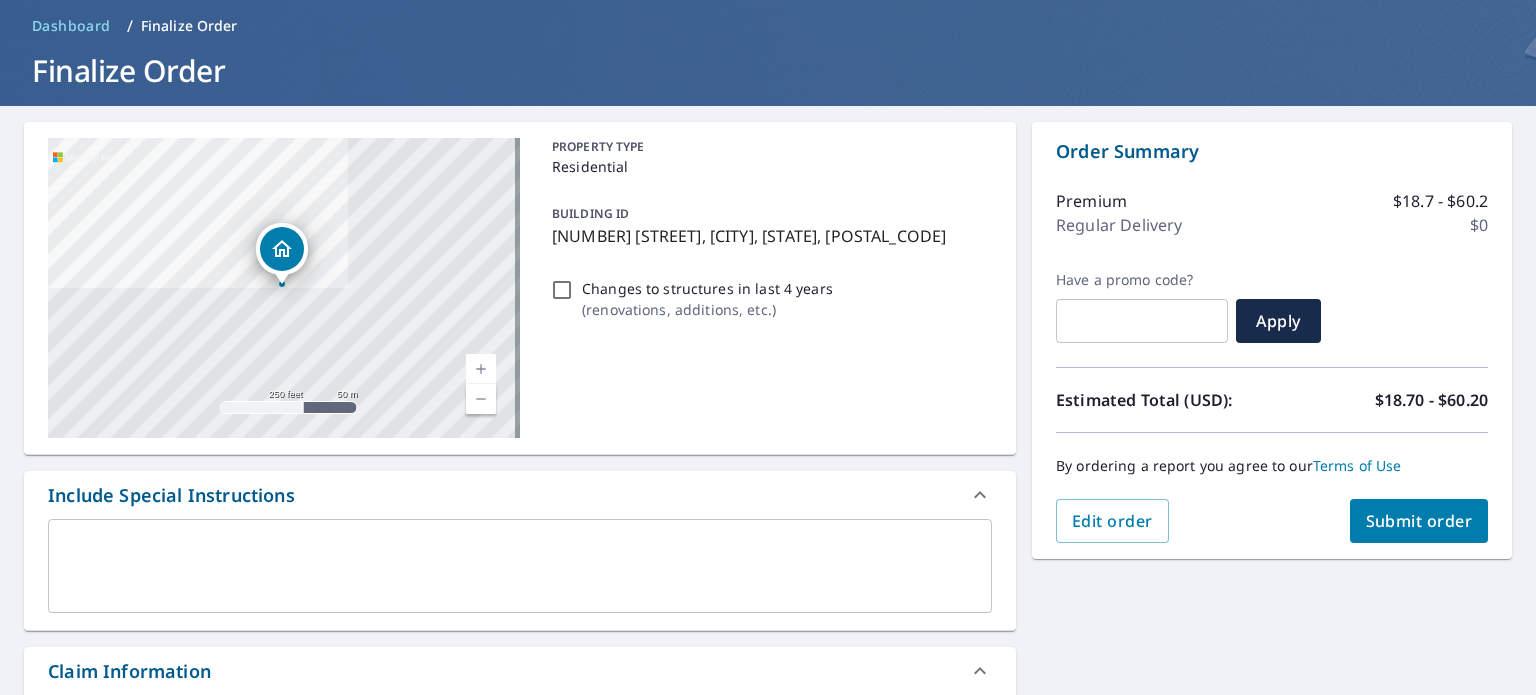 scroll, scrollTop: 92, scrollLeft: 0, axis: vertical 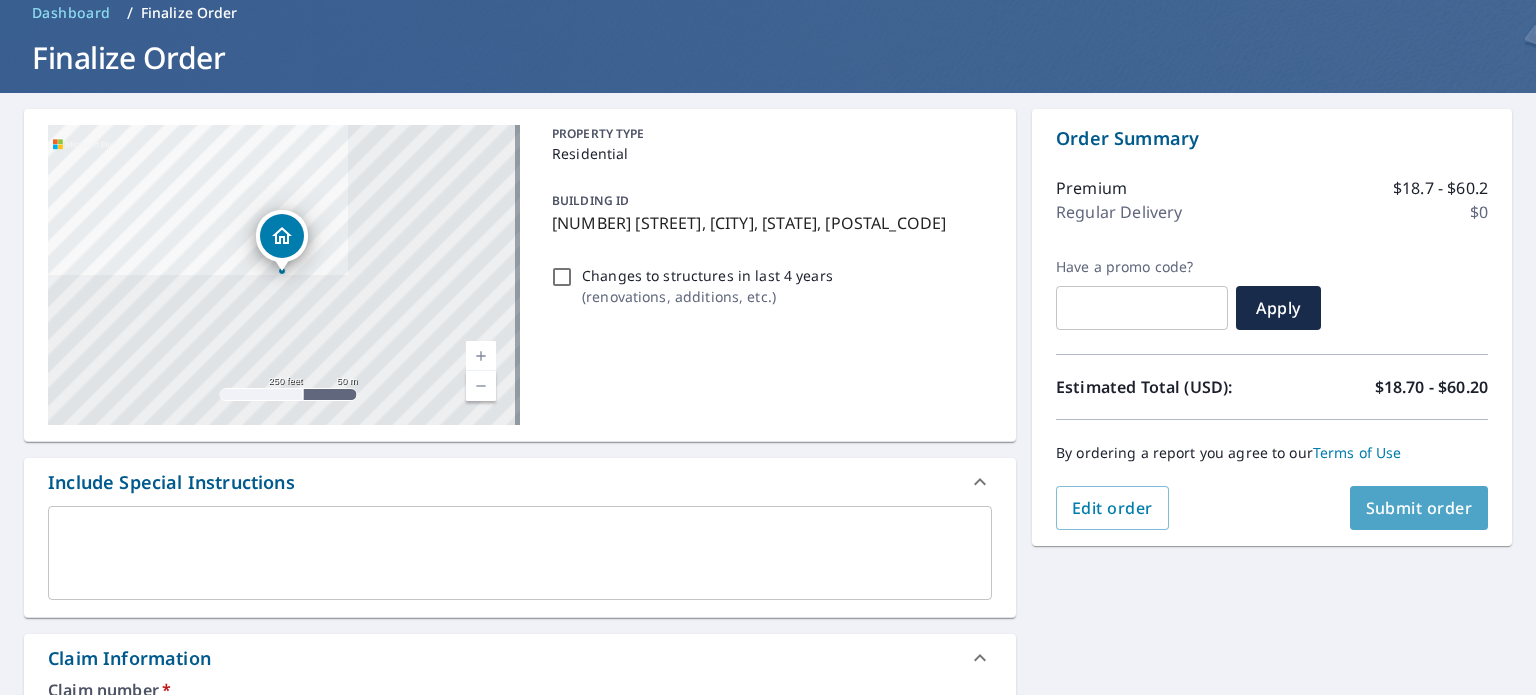 click on "Submit order" at bounding box center (1419, 508) 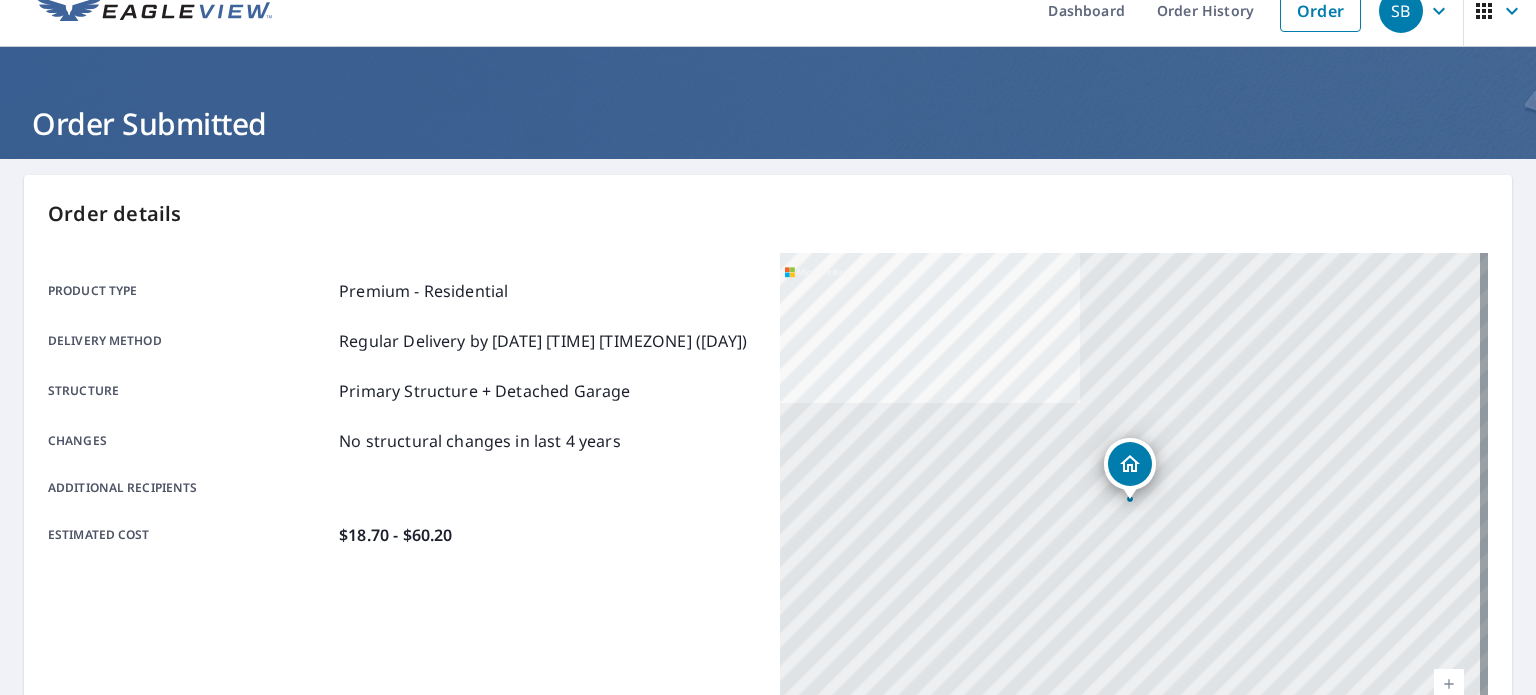 scroll, scrollTop: 0, scrollLeft: 0, axis: both 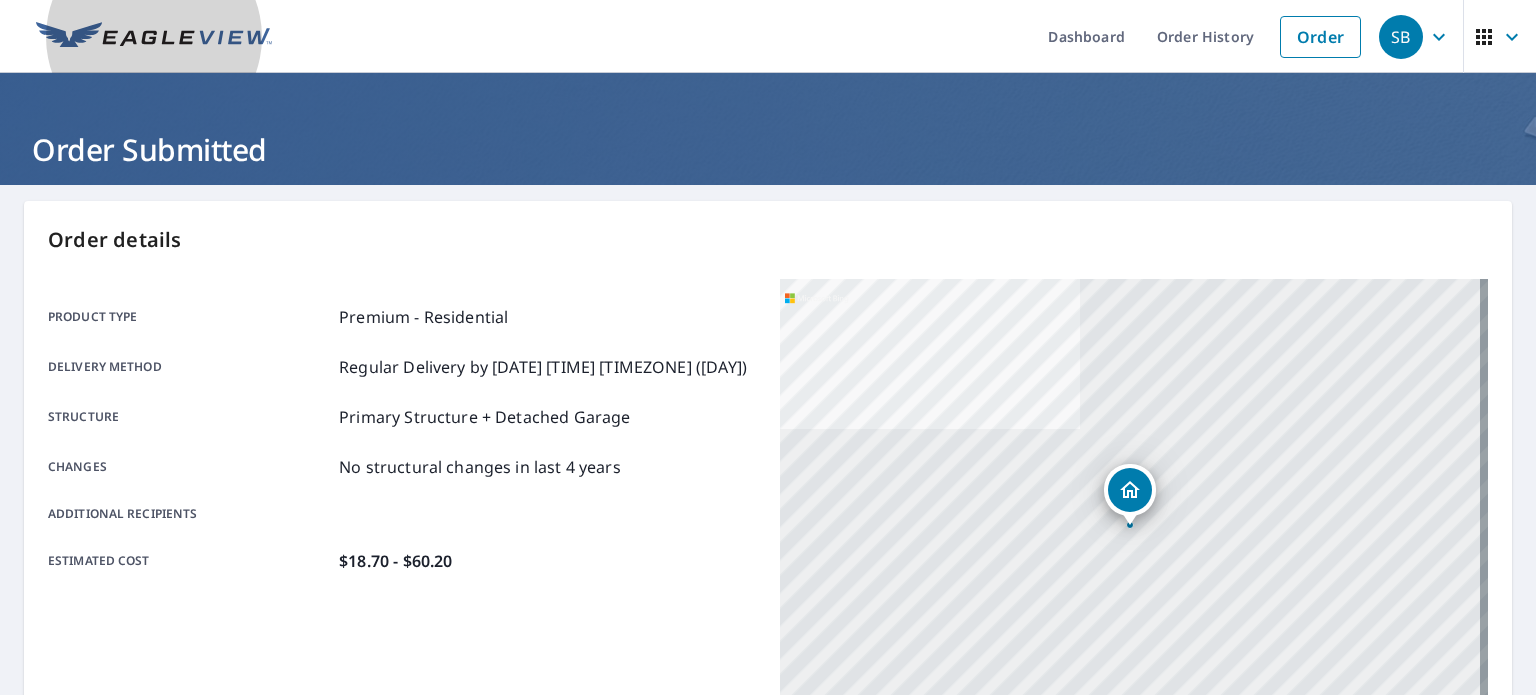 click at bounding box center [154, 36] 